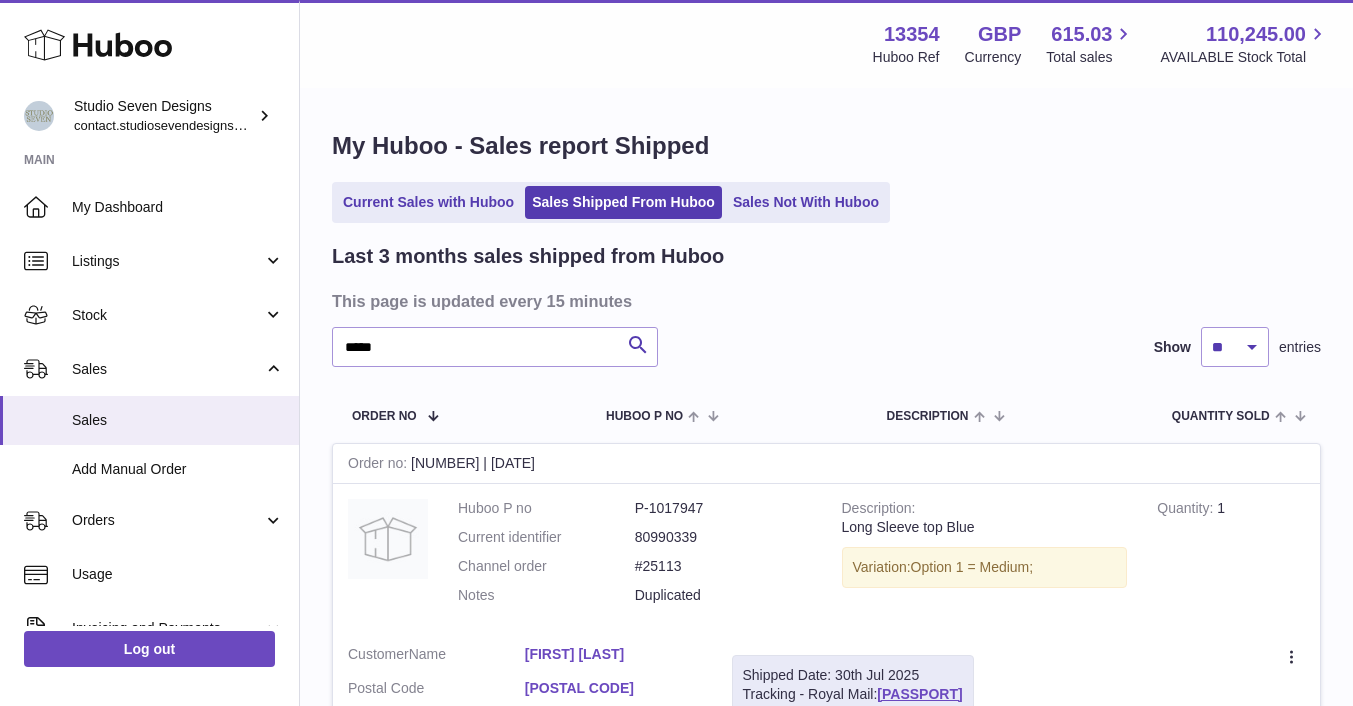 scroll, scrollTop: 235, scrollLeft: 0, axis: vertical 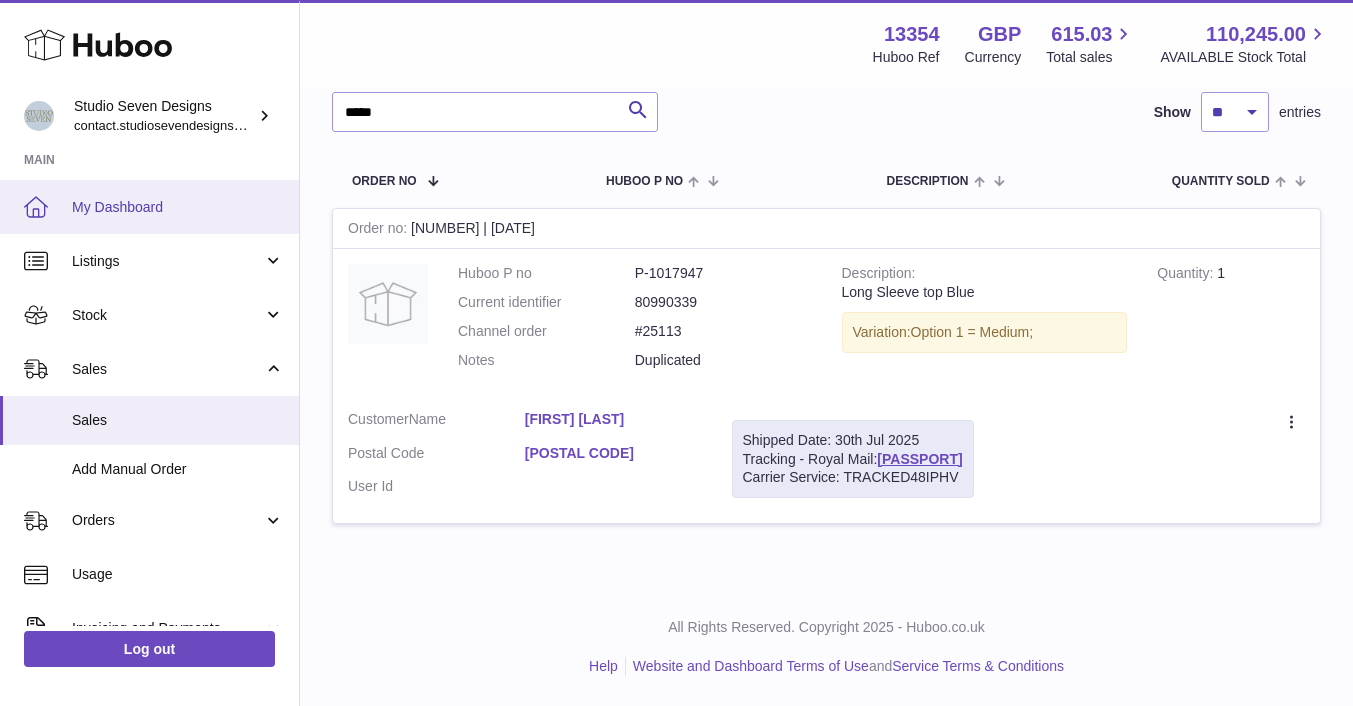 click on "My Dashboard" at bounding box center (178, 207) 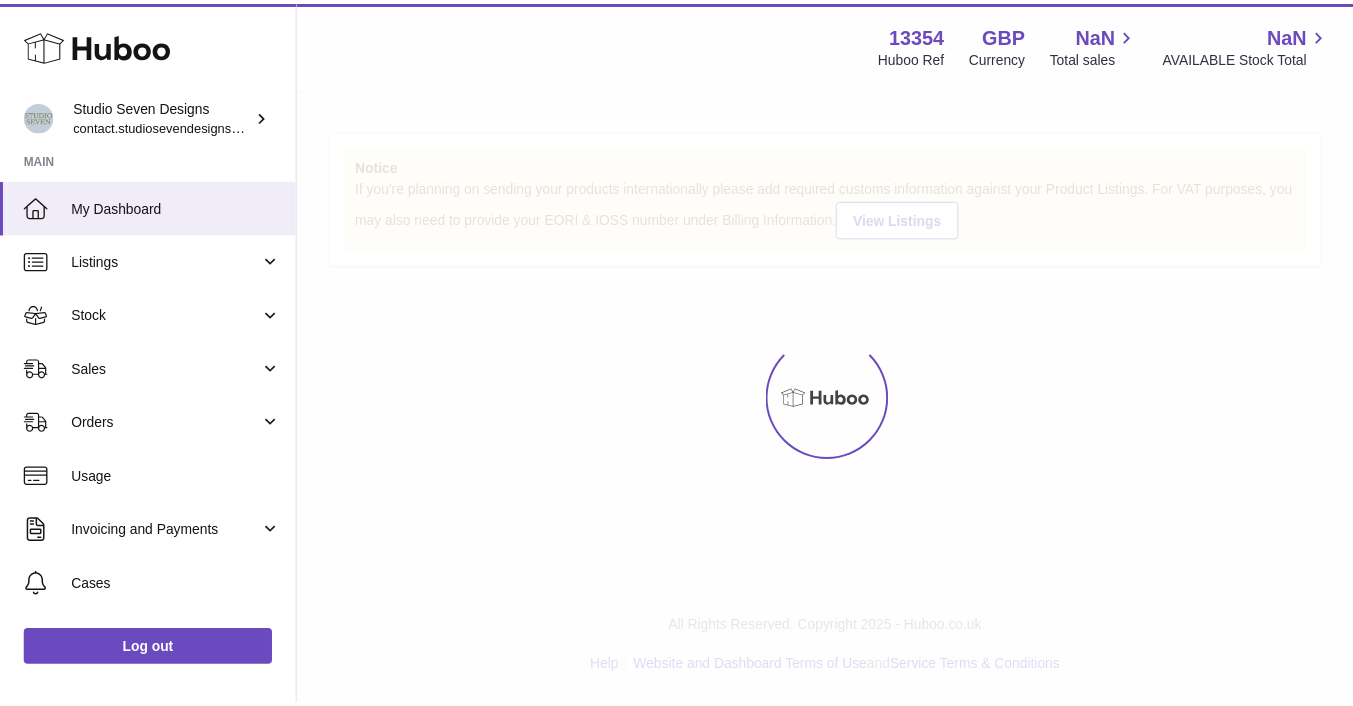 scroll, scrollTop: 0, scrollLeft: 0, axis: both 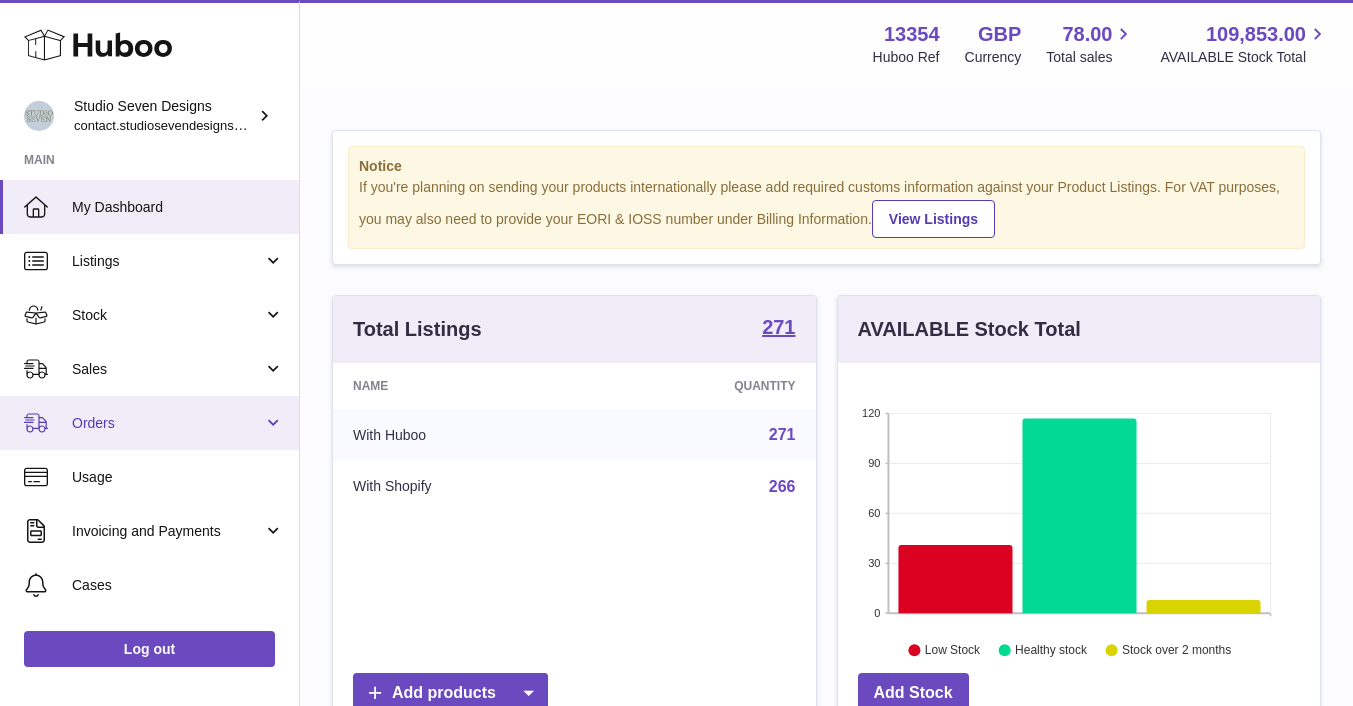 click on "Orders" at bounding box center [167, 423] 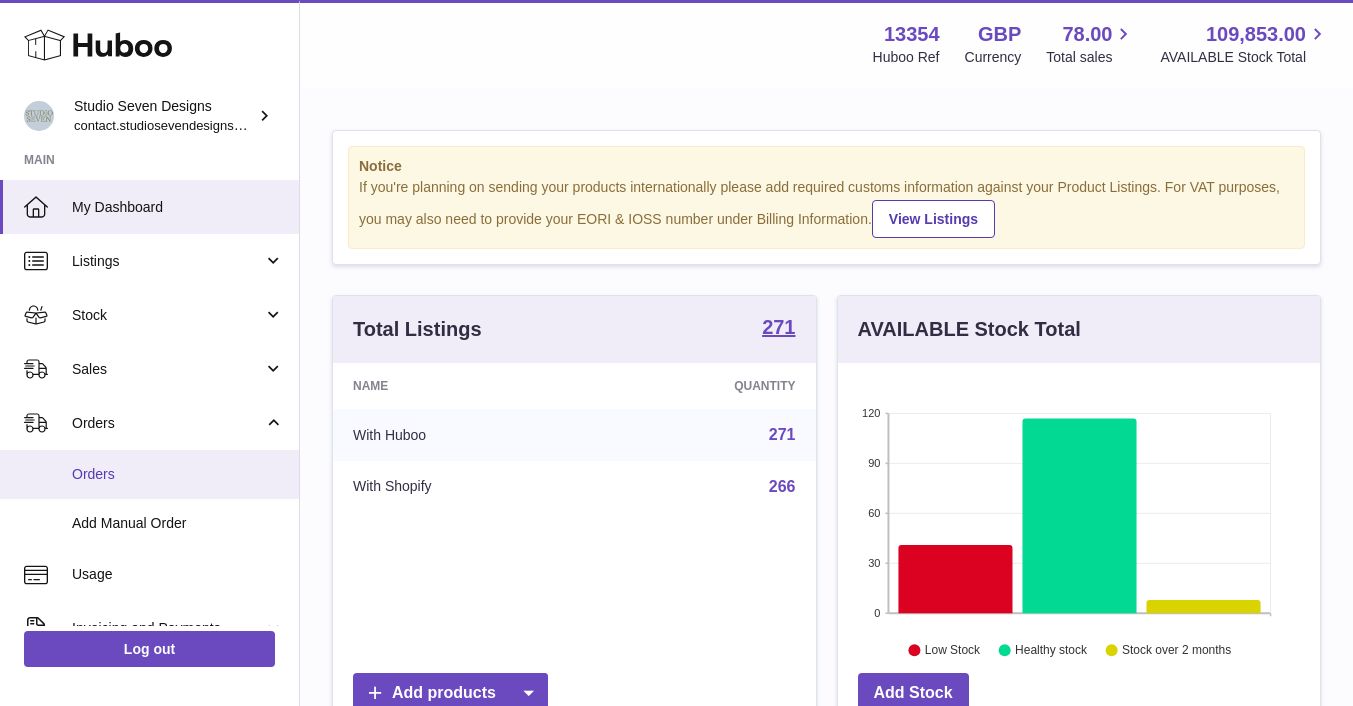click on "Orders" at bounding box center (178, 474) 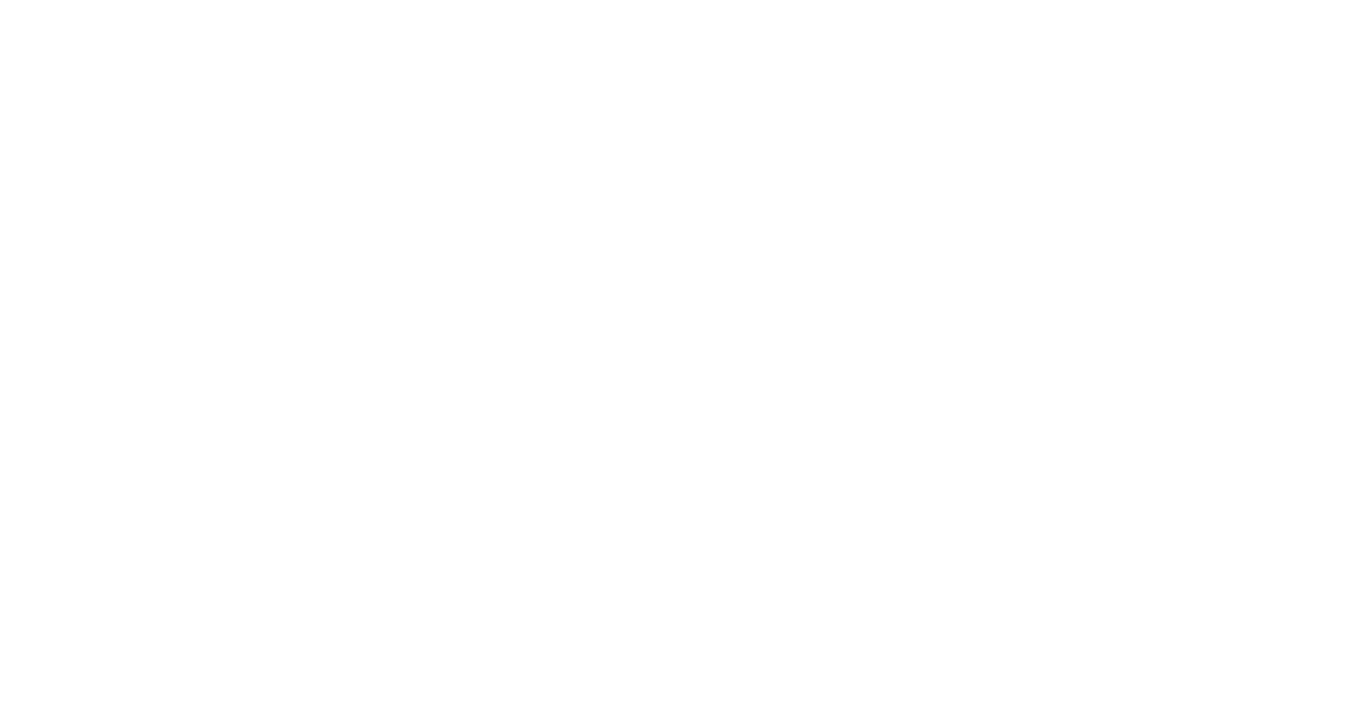 scroll, scrollTop: 0, scrollLeft: 0, axis: both 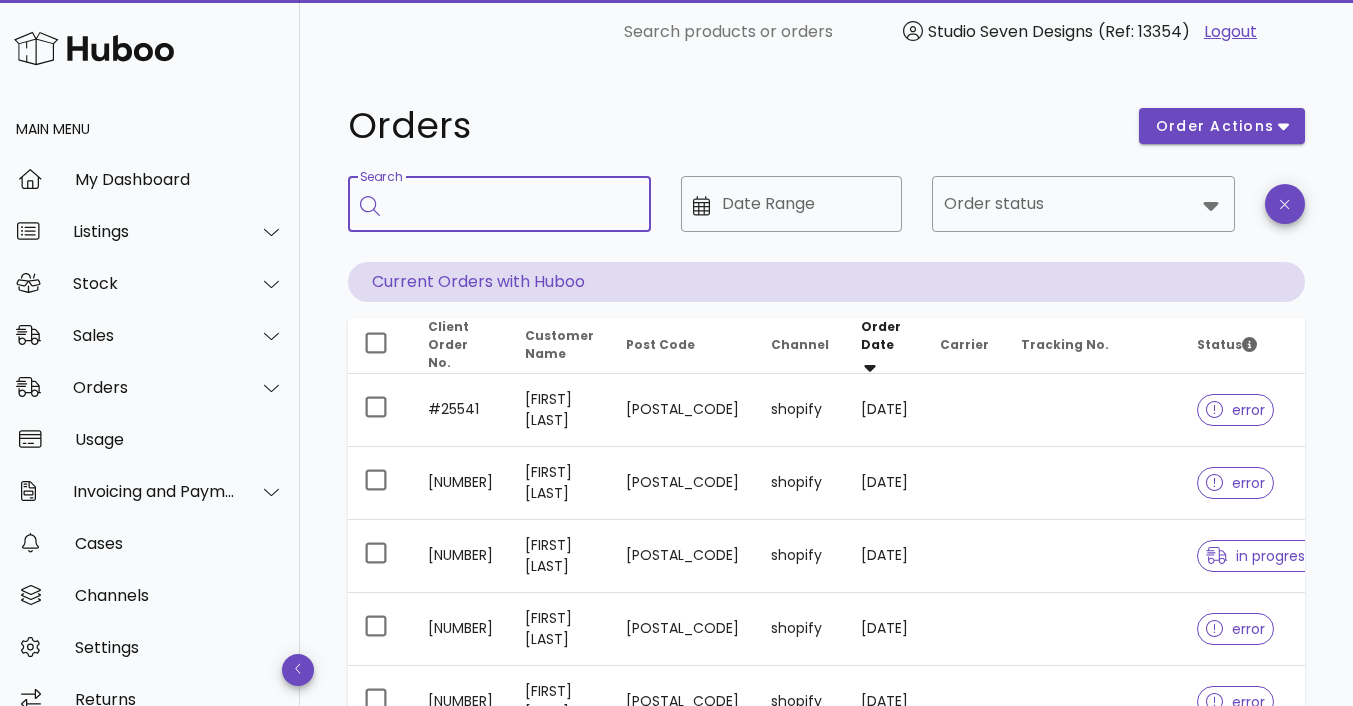 click on "Search" at bounding box center [513, 204] 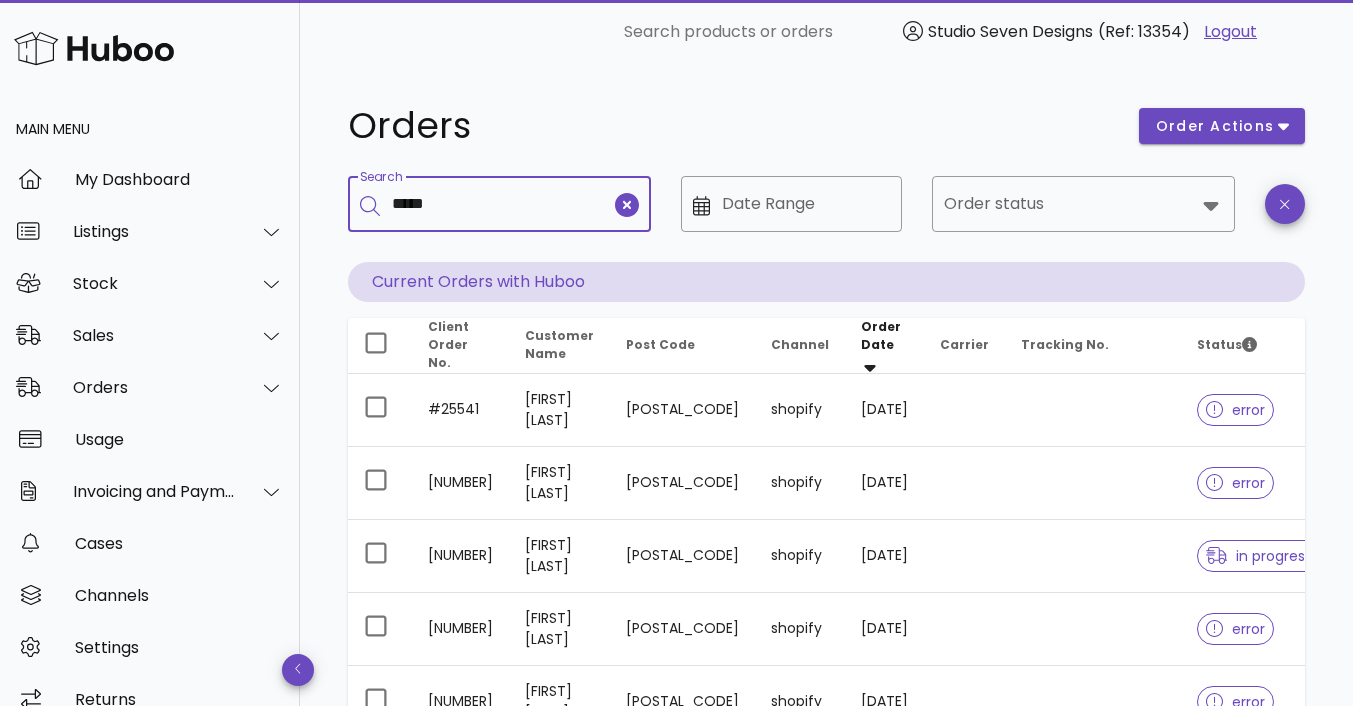 type on "*****" 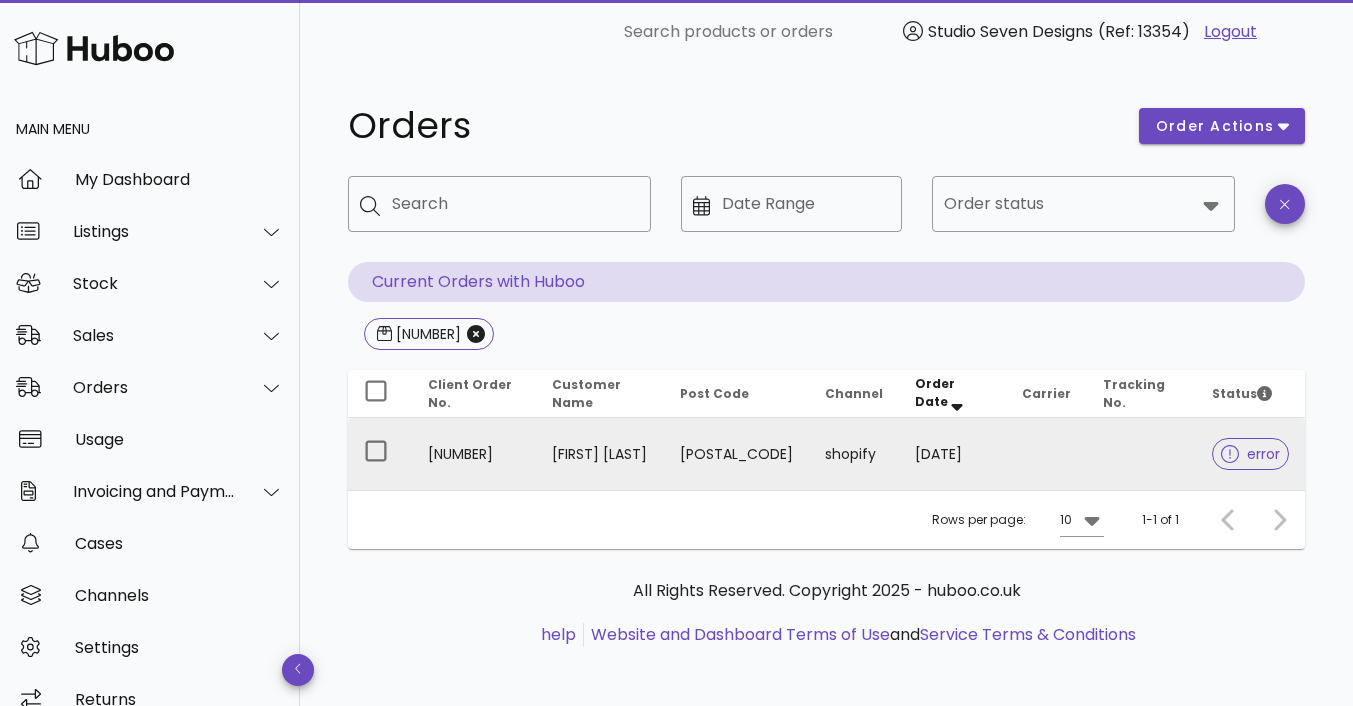 click on "[FIRST] [LAST]" at bounding box center [599, 454] 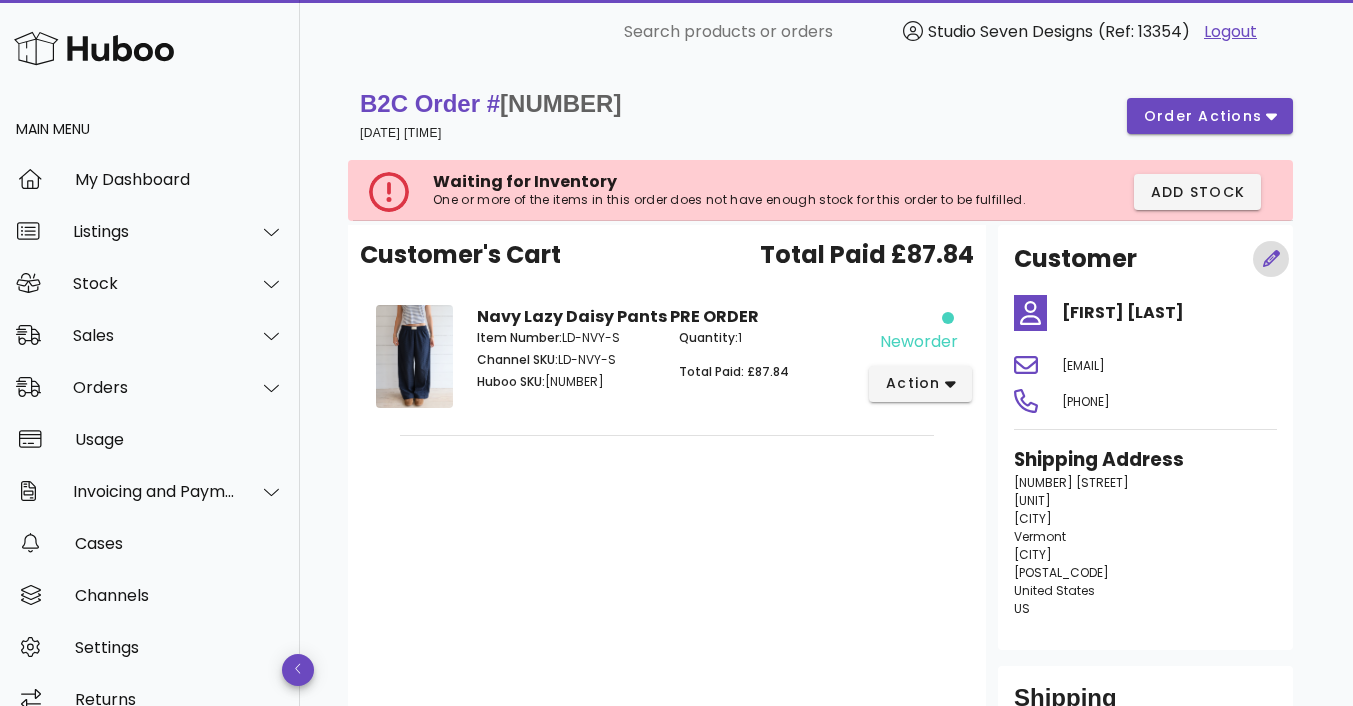 click 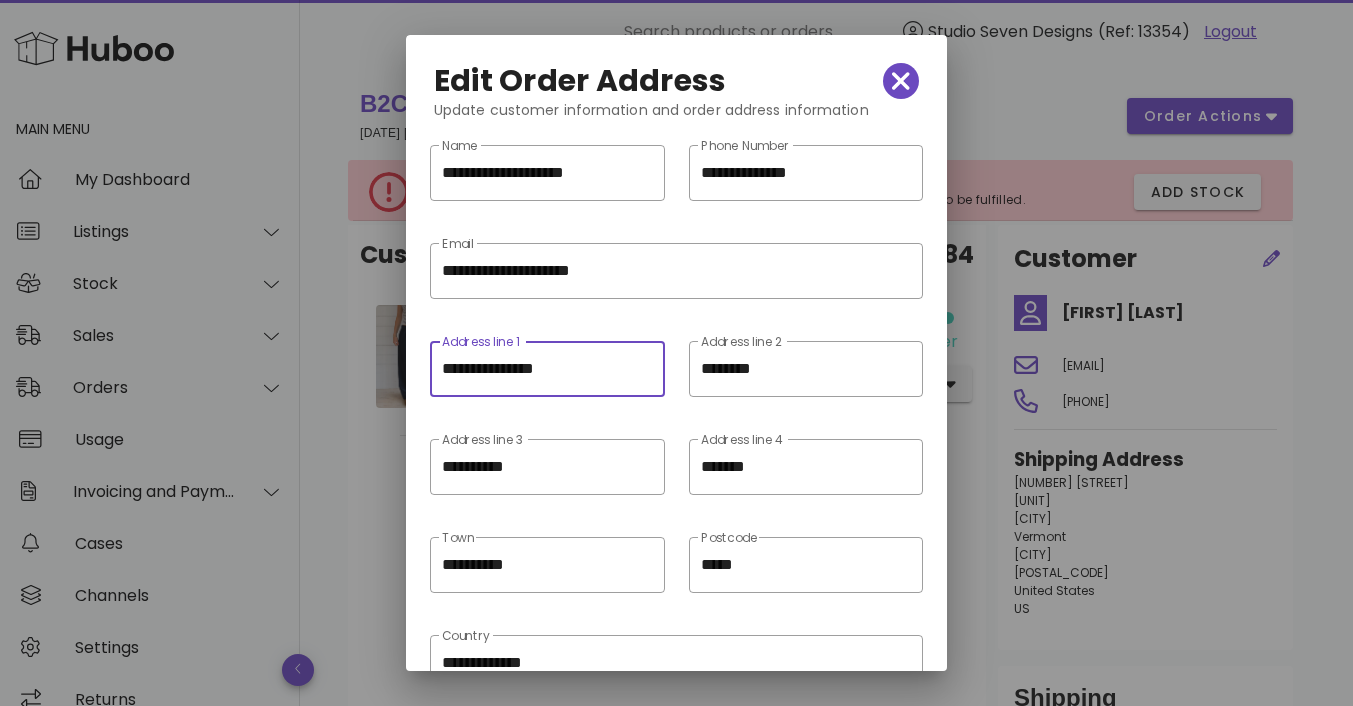 click on "**********" at bounding box center [547, 369] 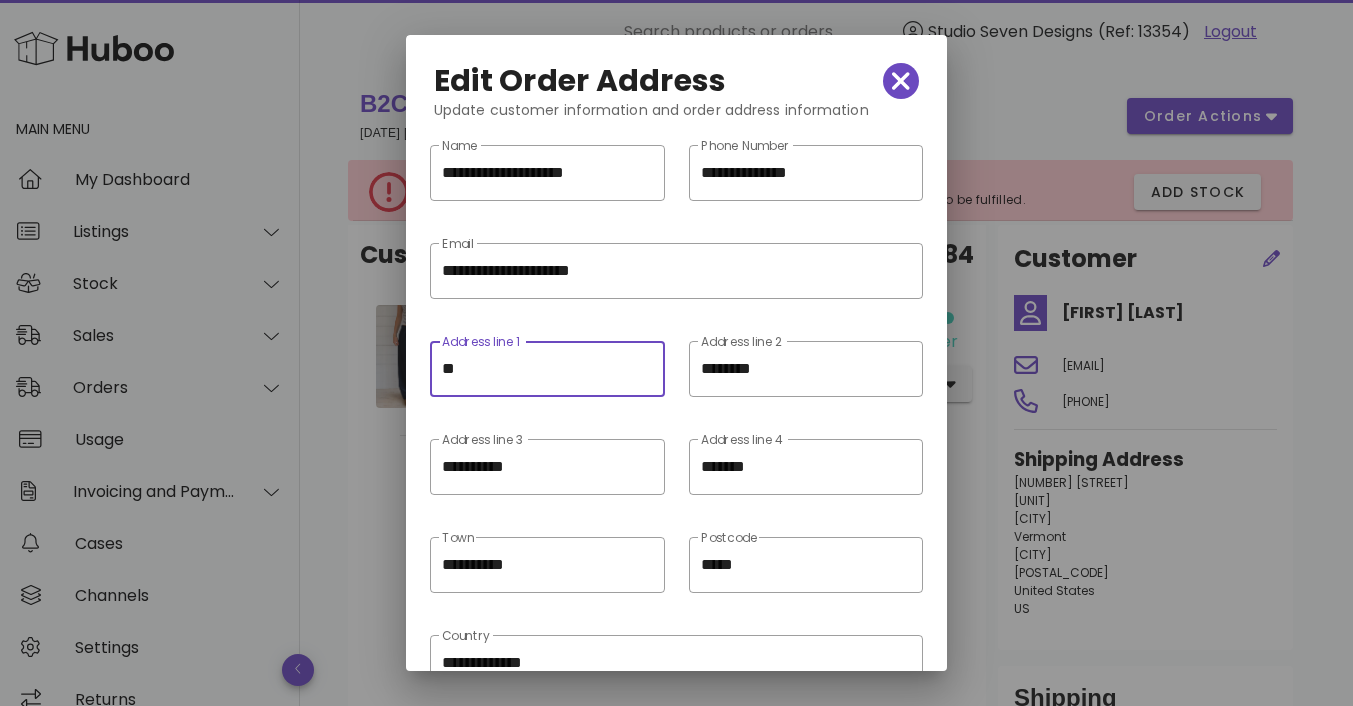 type on "*" 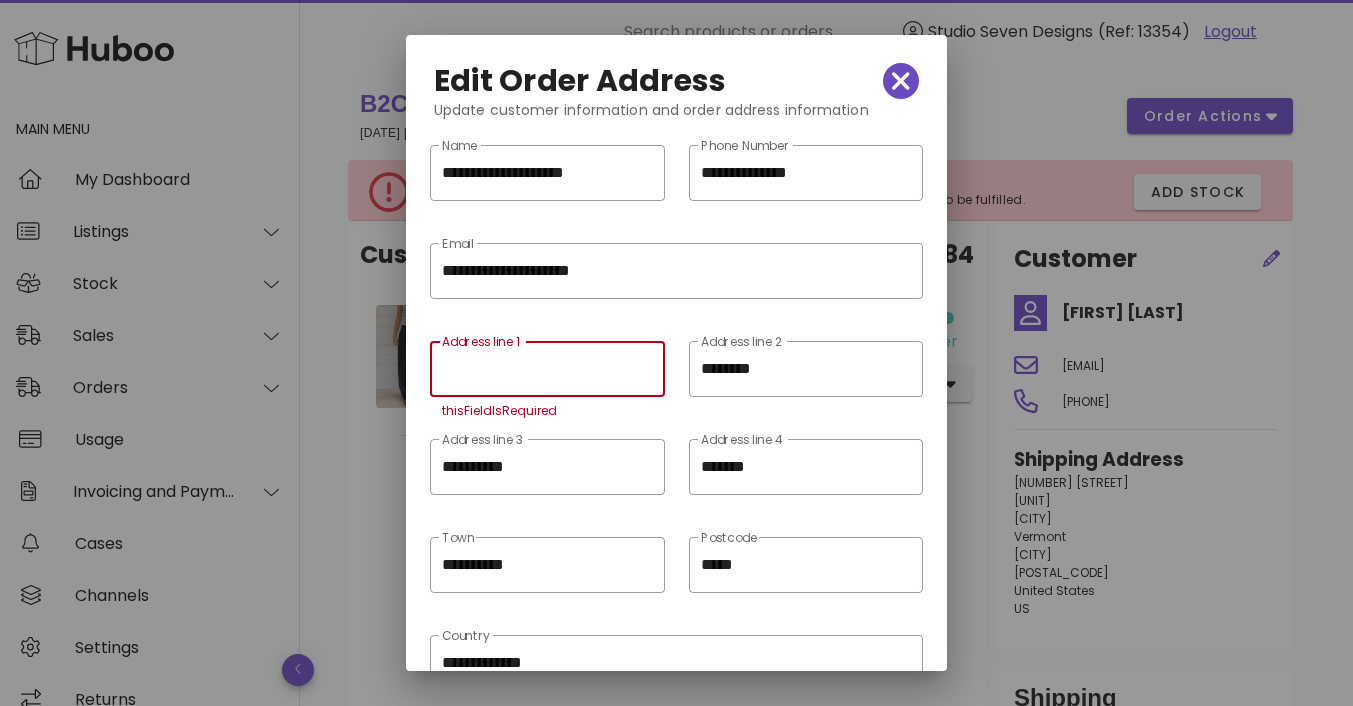 paste on "**********" 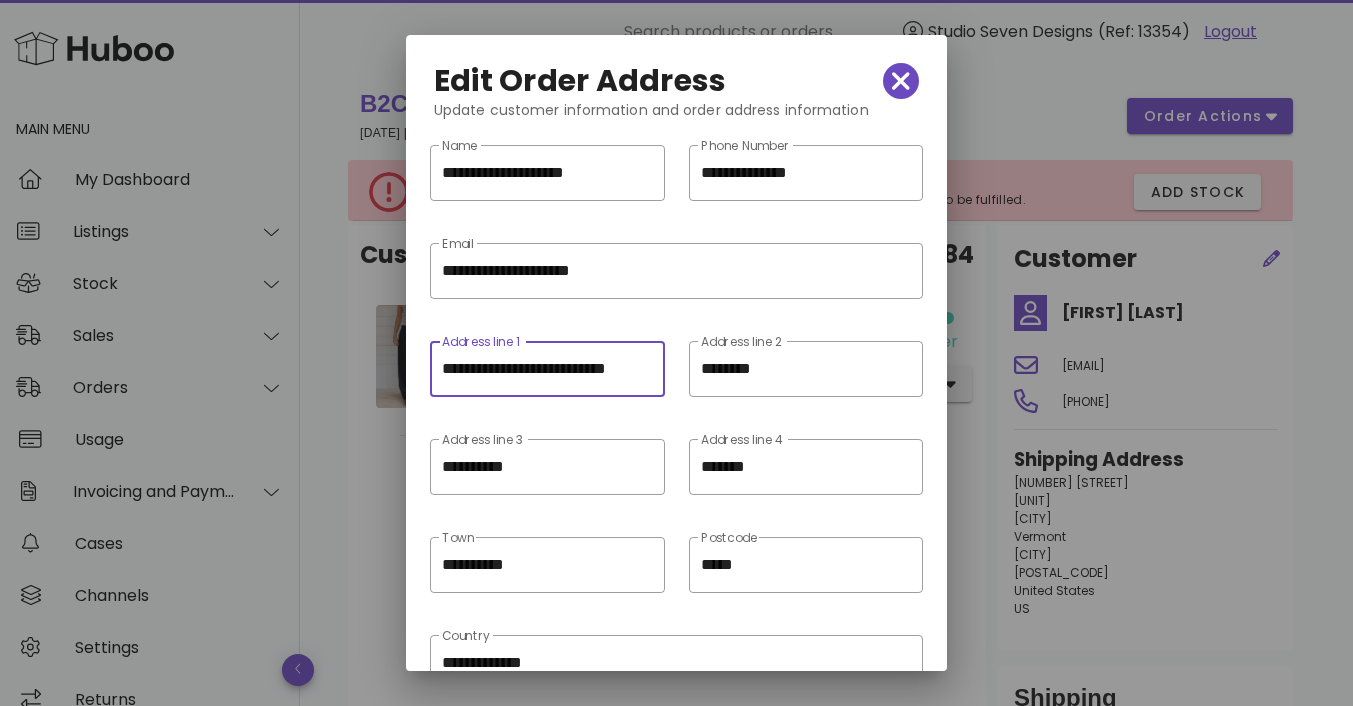 scroll, scrollTop: 0, scrollLeft: 0, axis: both 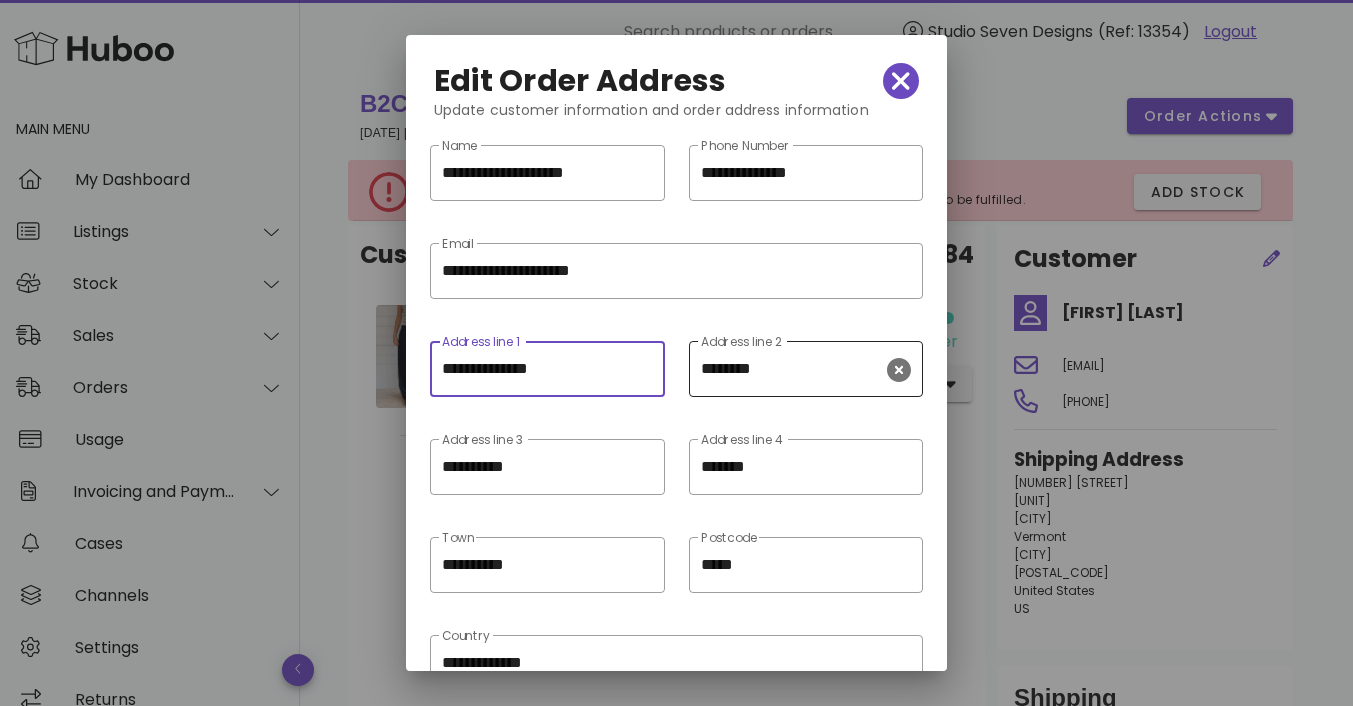 type on "**********" 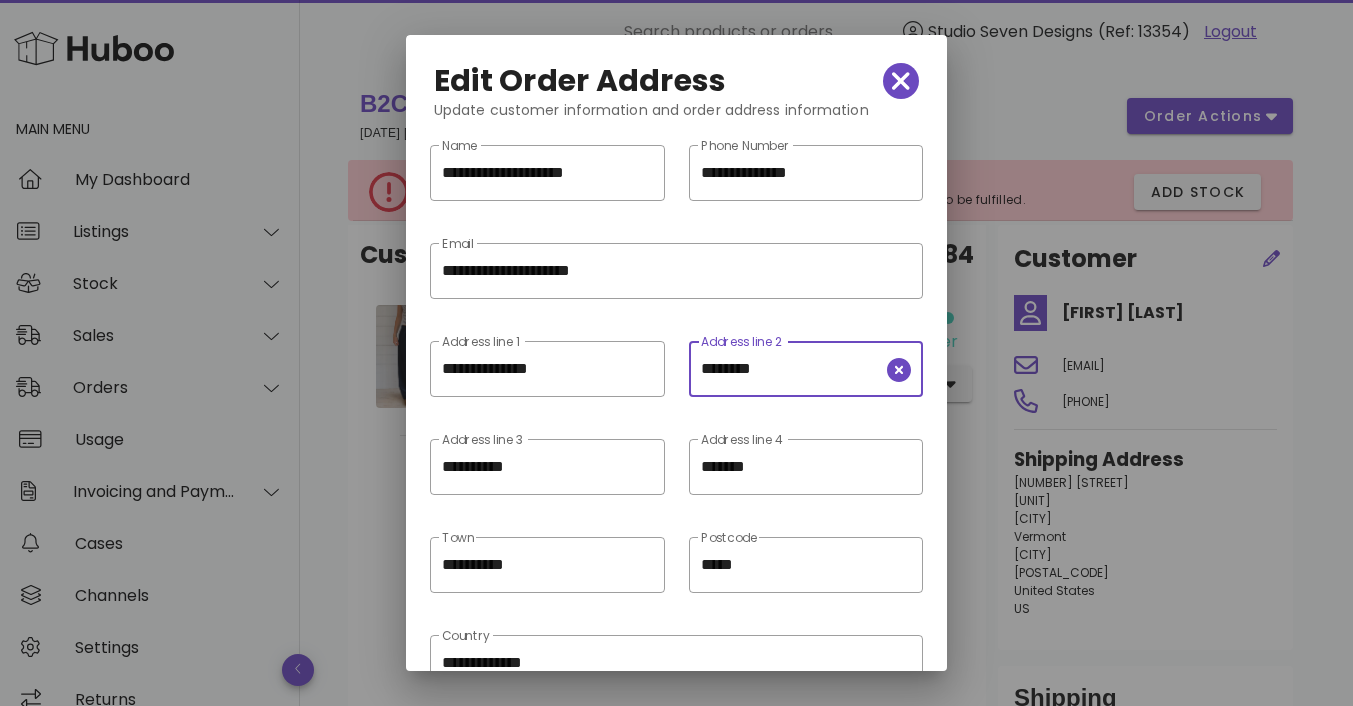 click on "********" at bounding box center [792, 369] 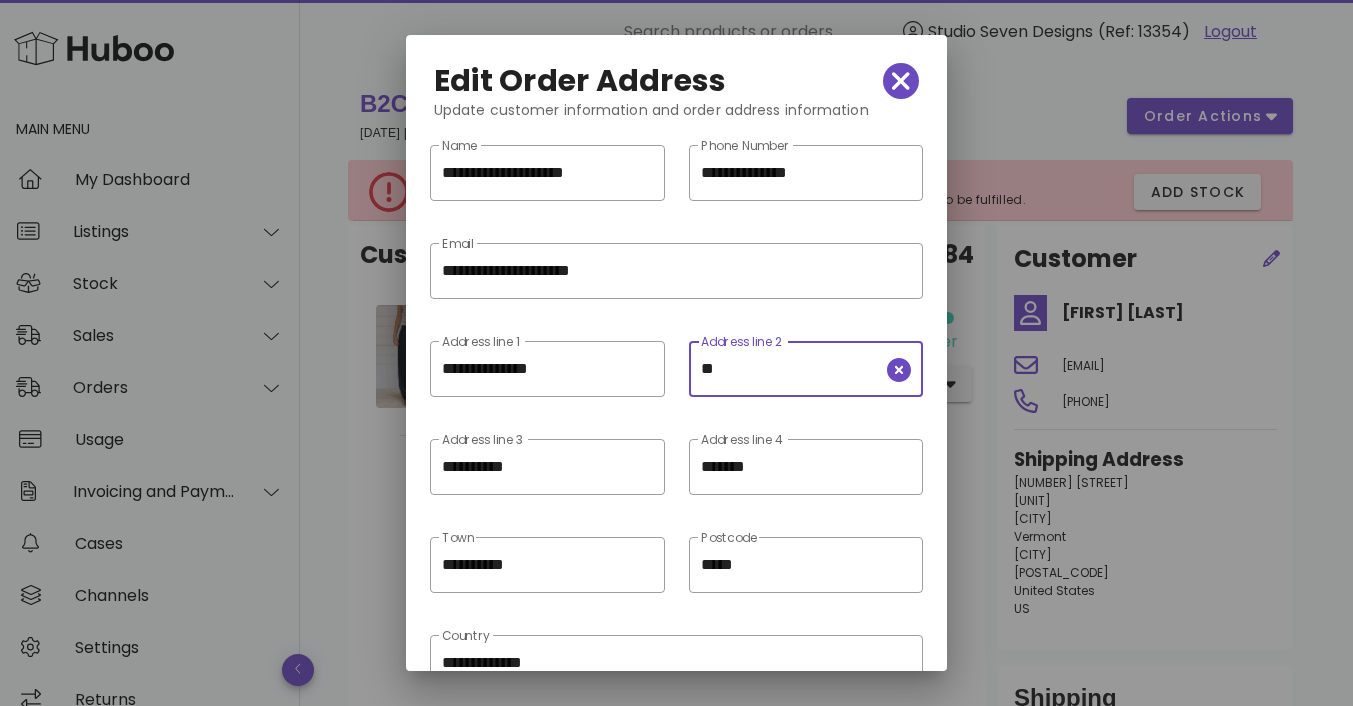 type on "*" 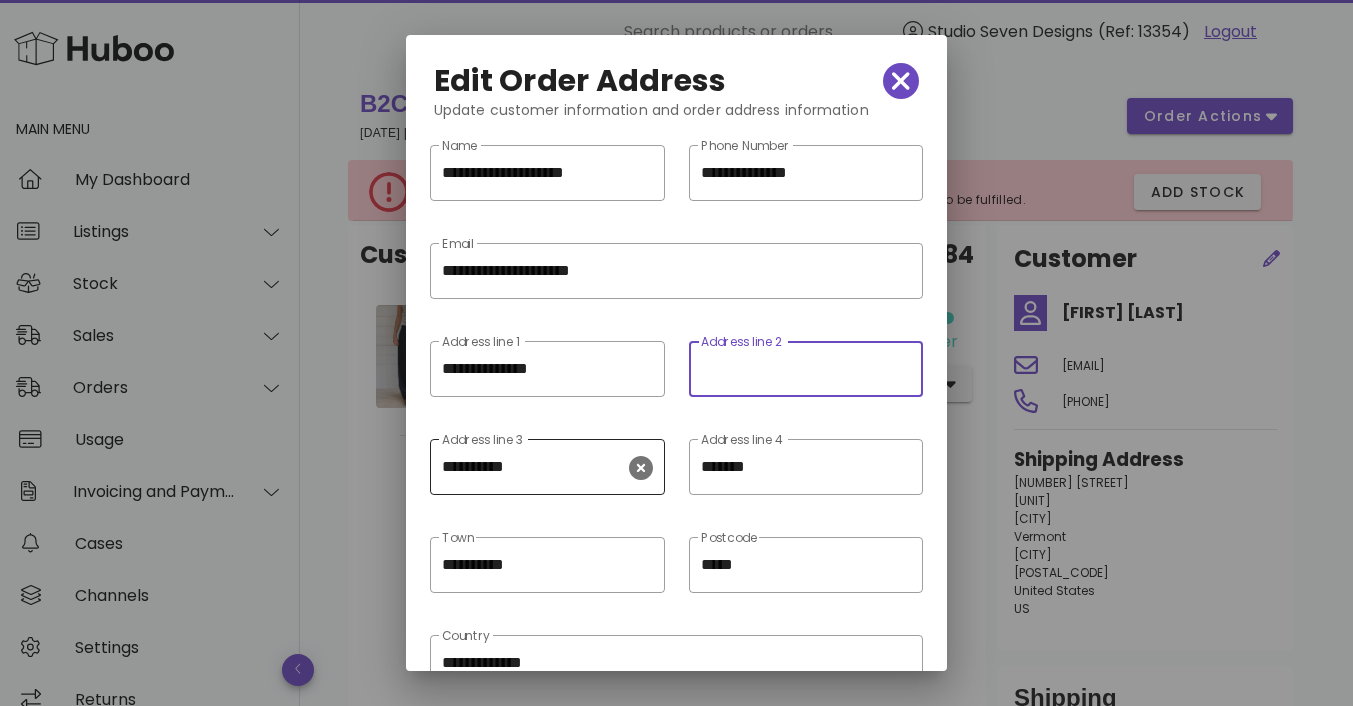type 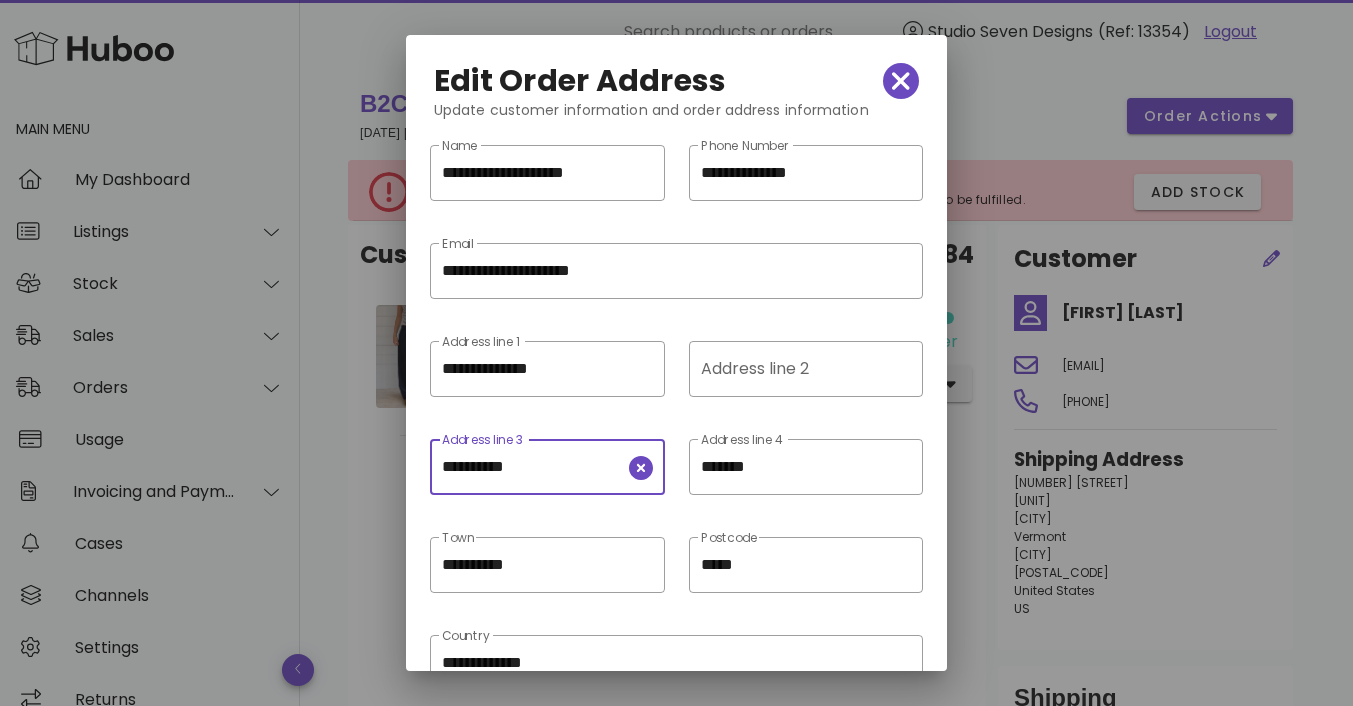 click on "**********" at bounding box center (533, 467) 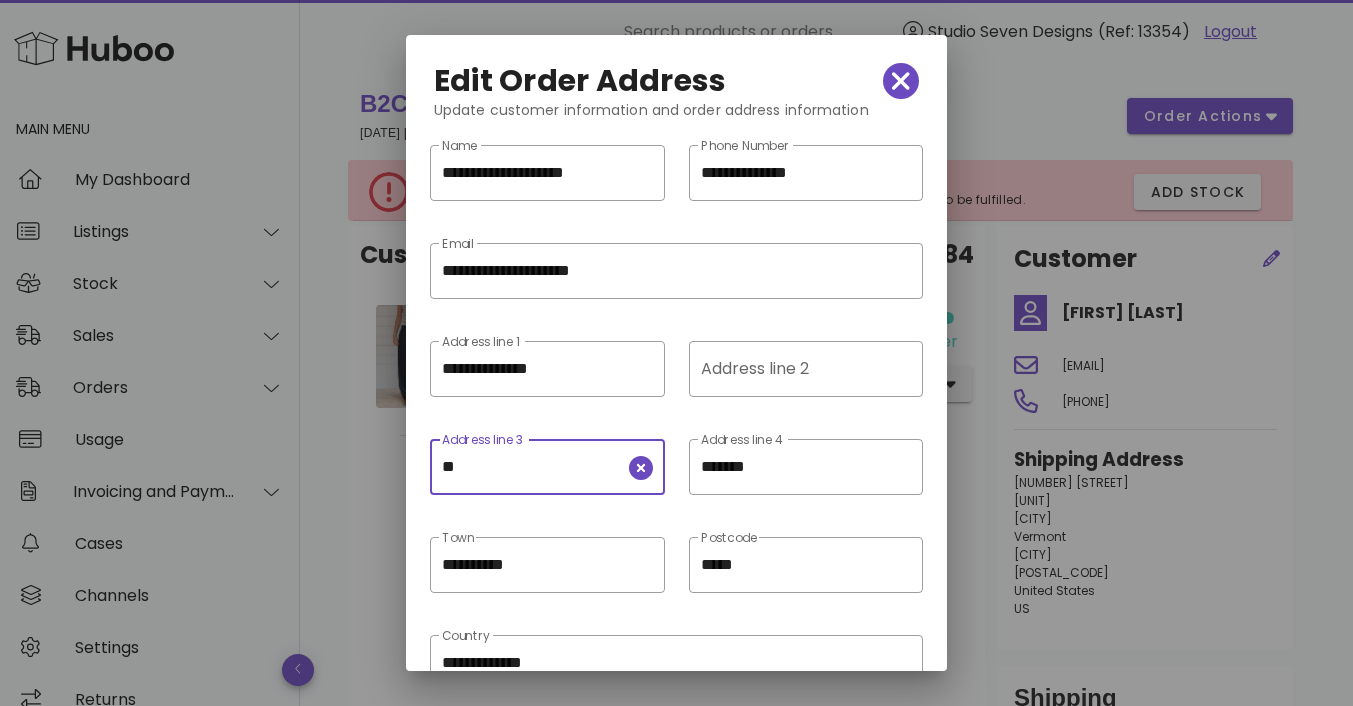 type on "*" 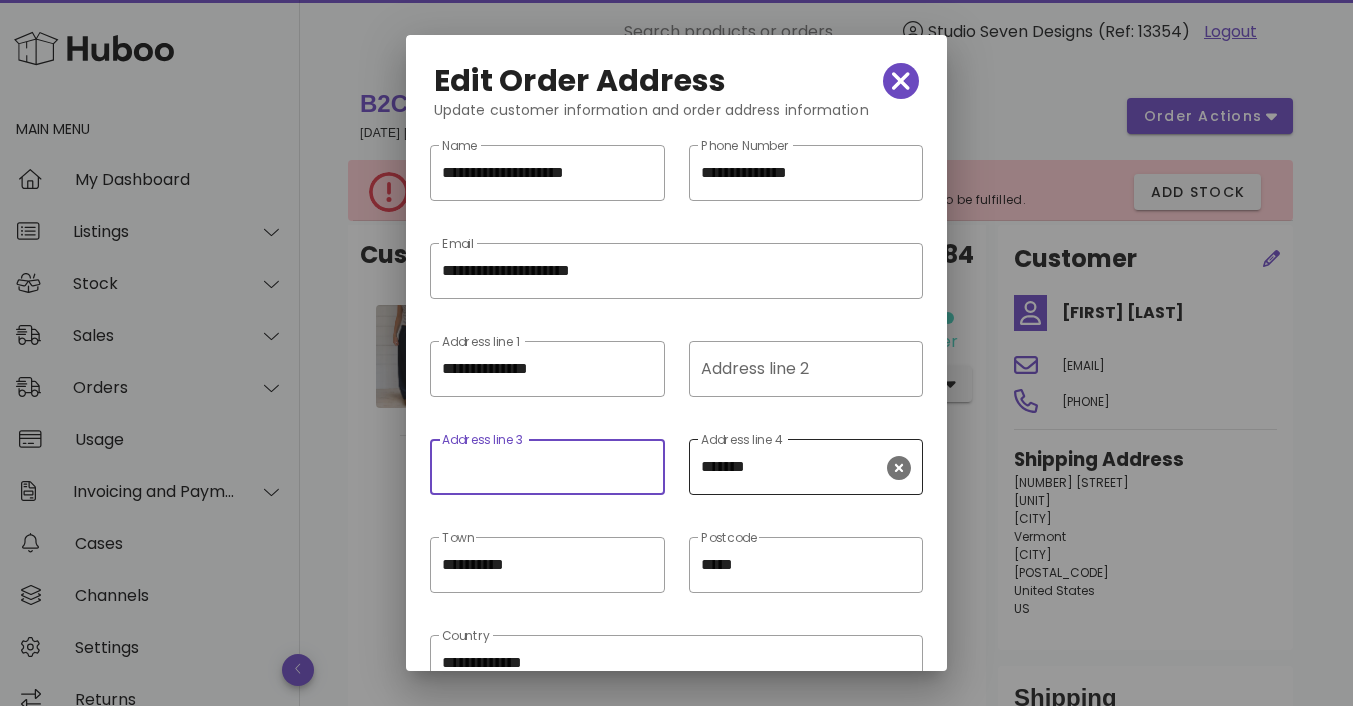 type 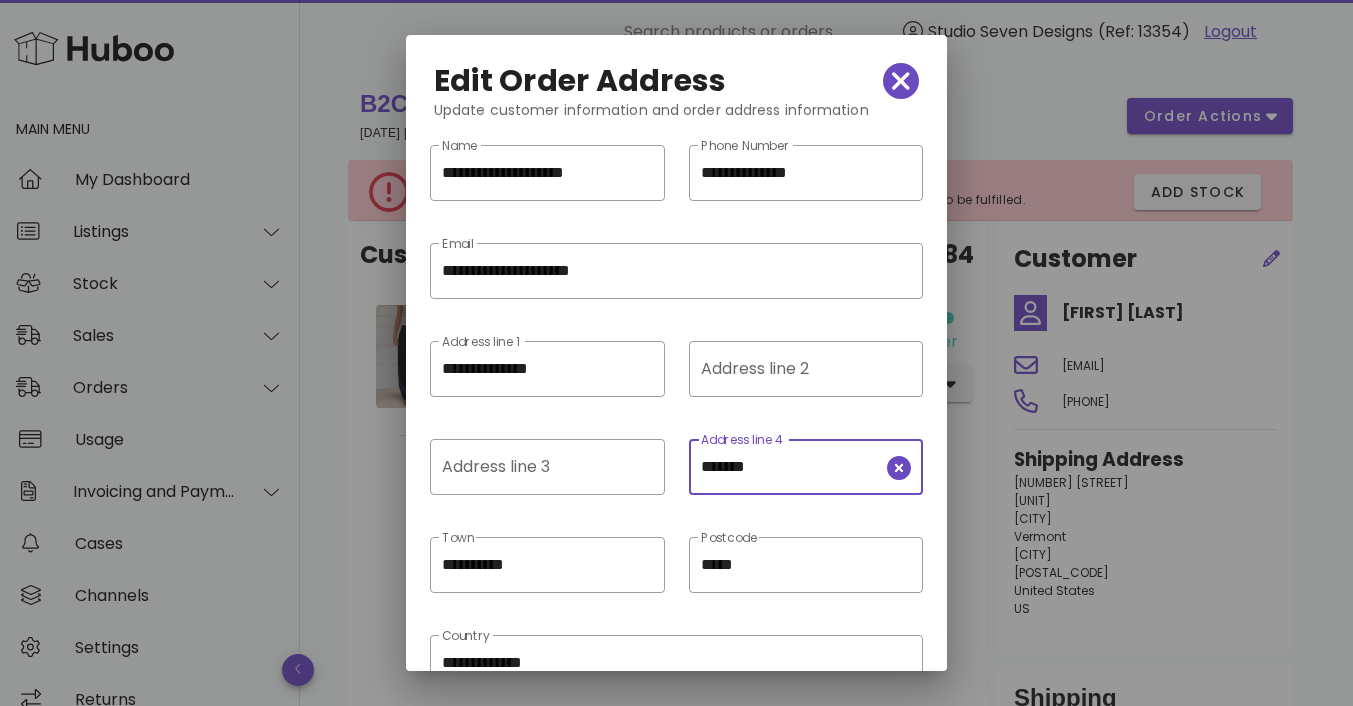 click on "*******" at bounding box center (792, 467) 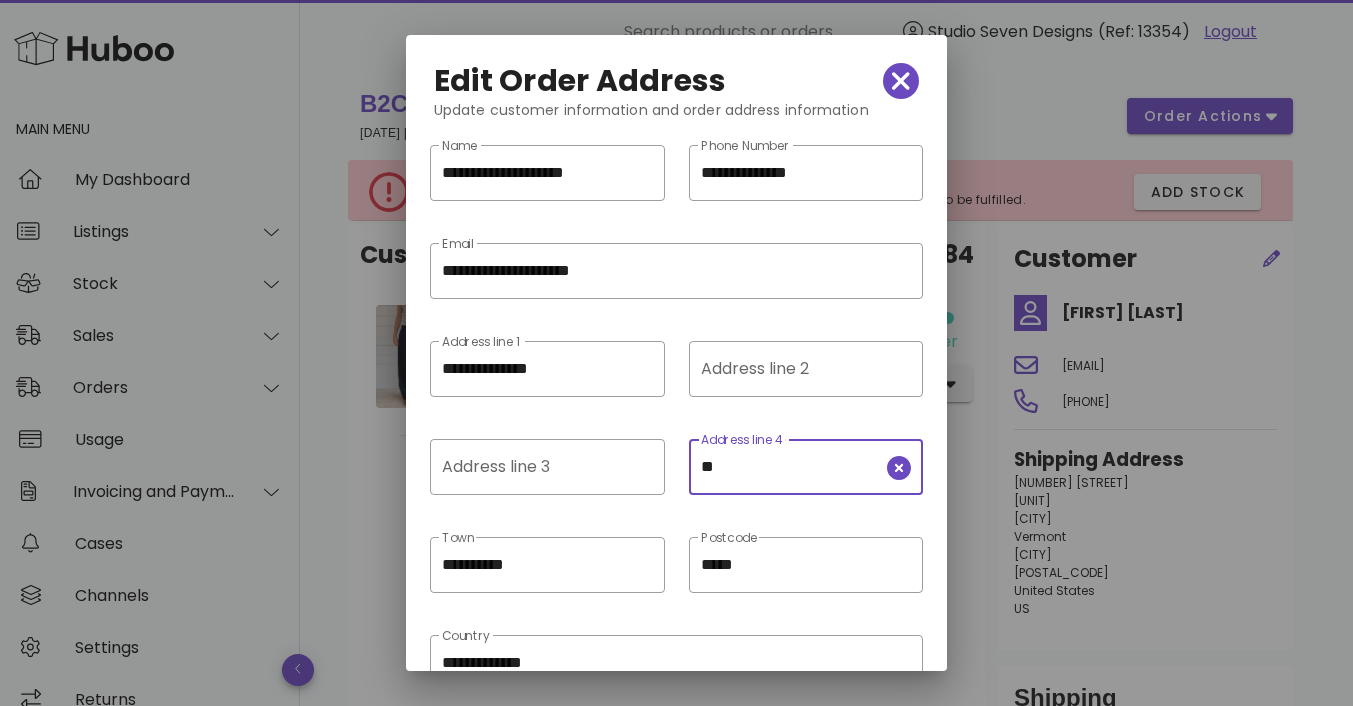 type on "*" 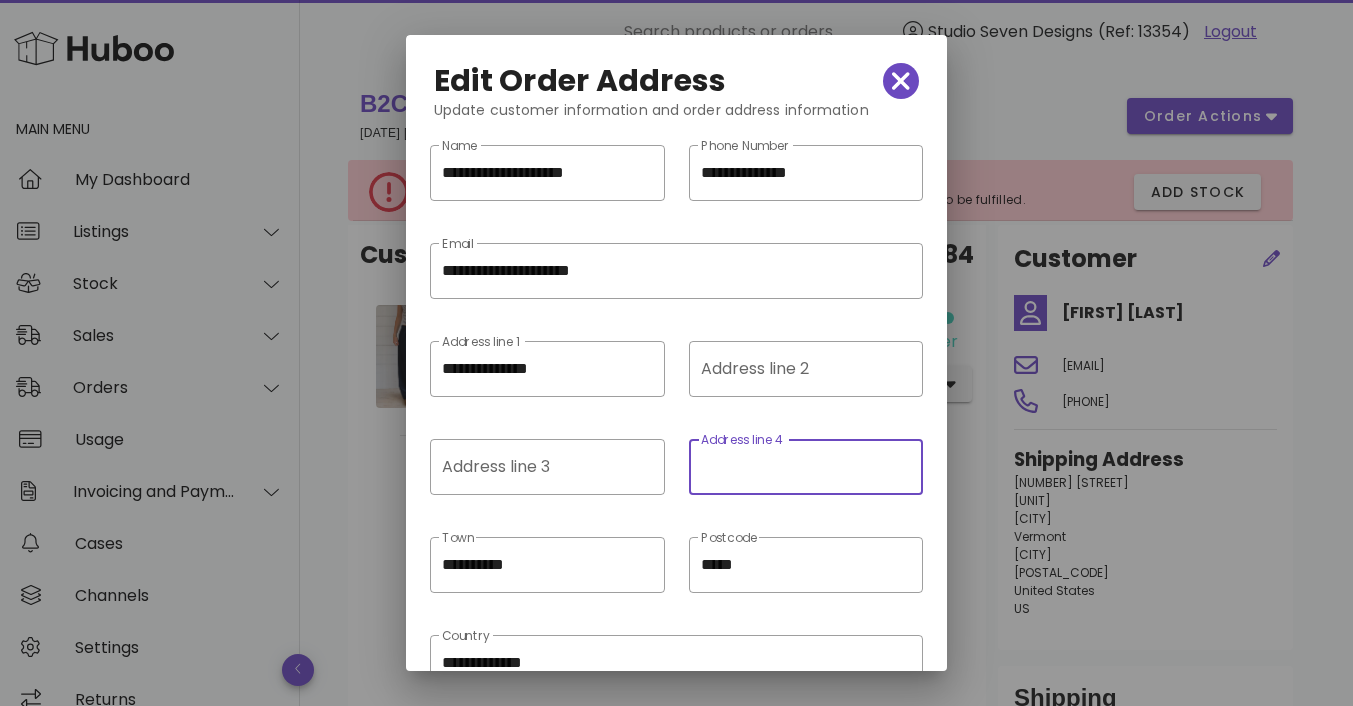 paste on "**********" 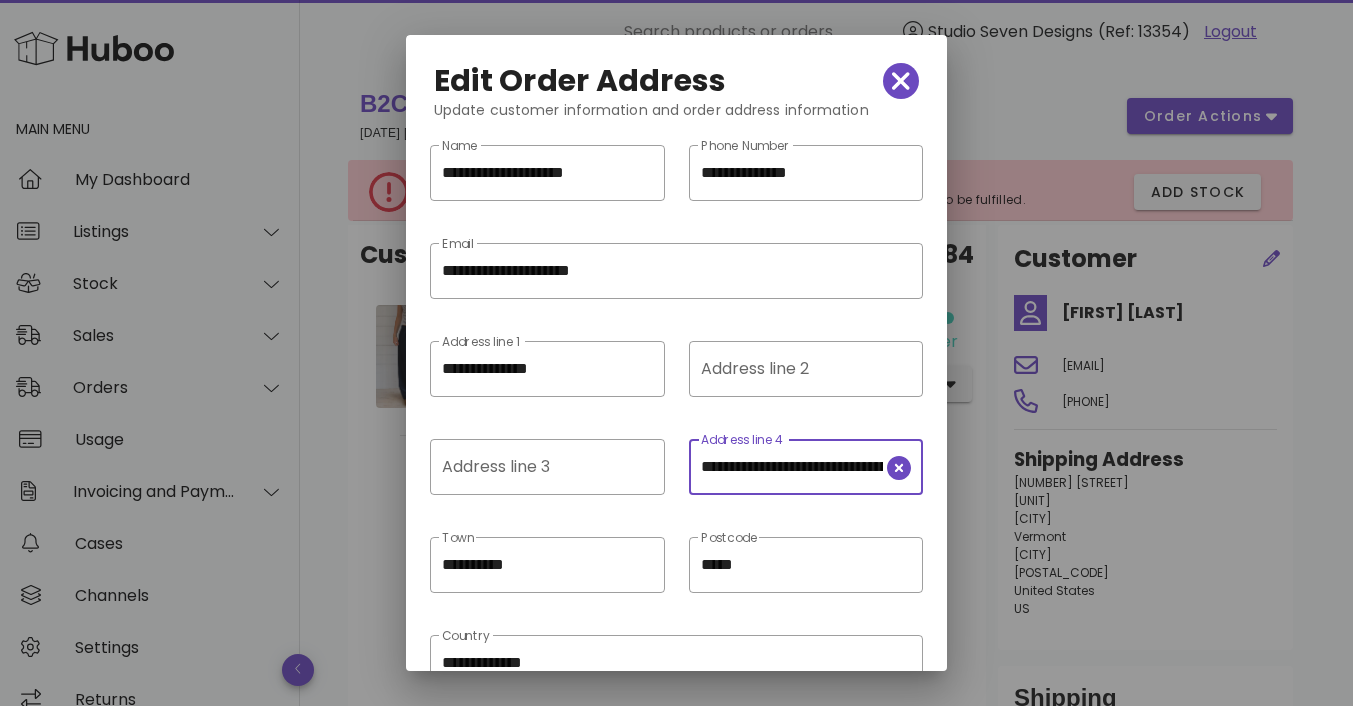 scroll, scrollTop: 0, scrollLeft: 168, axis: horizontal 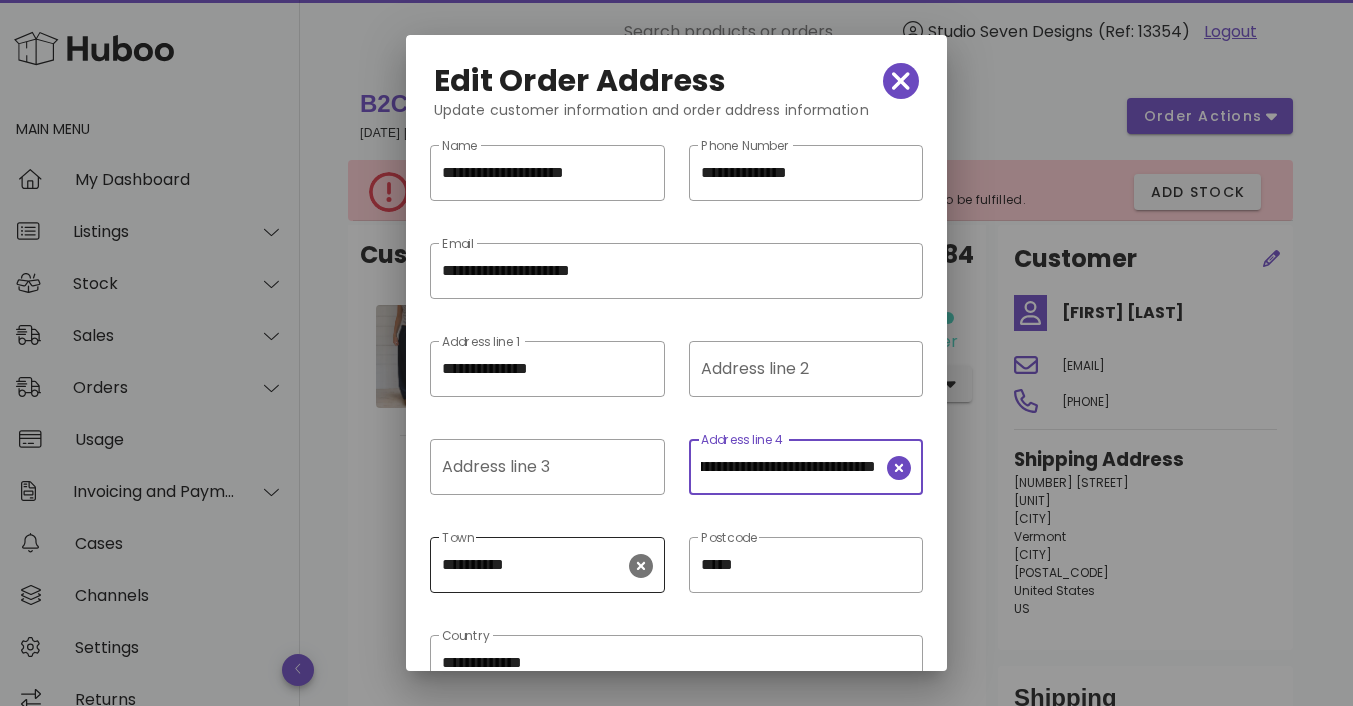 type on "**********" 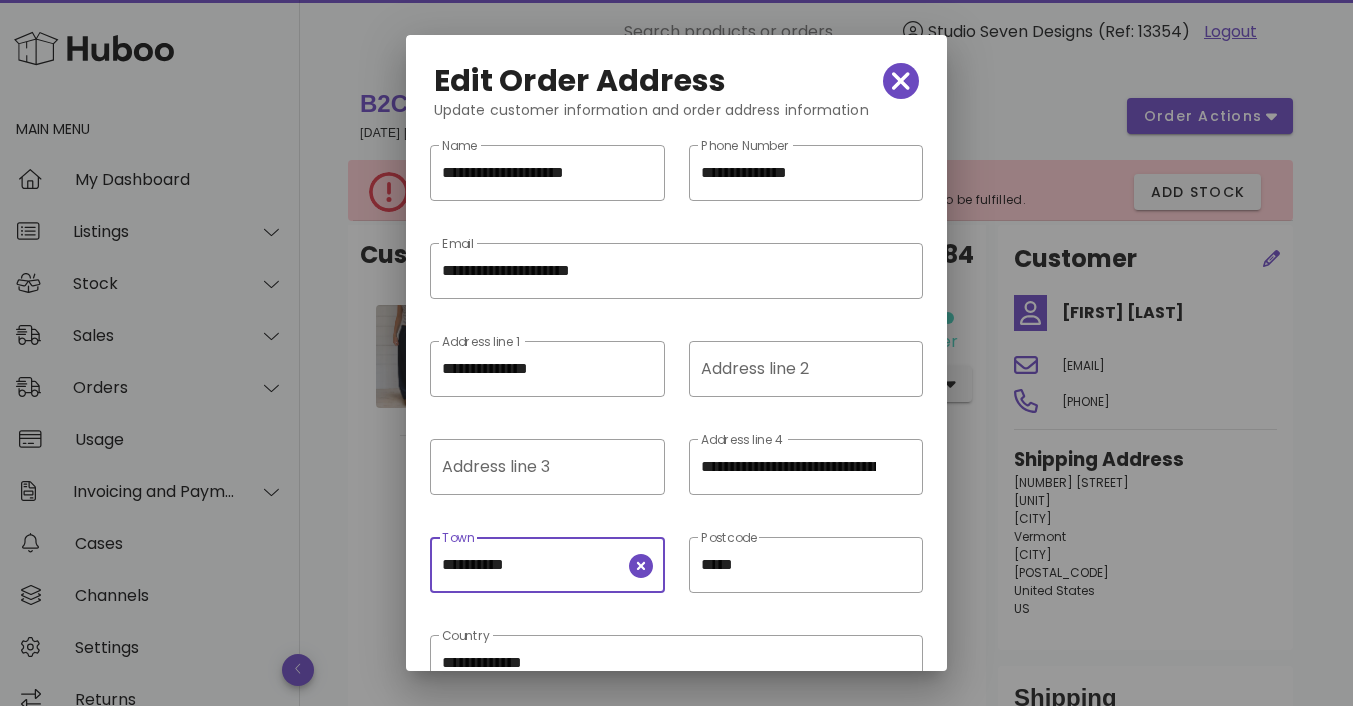 click on "**********" at bounding box center [533, 565] 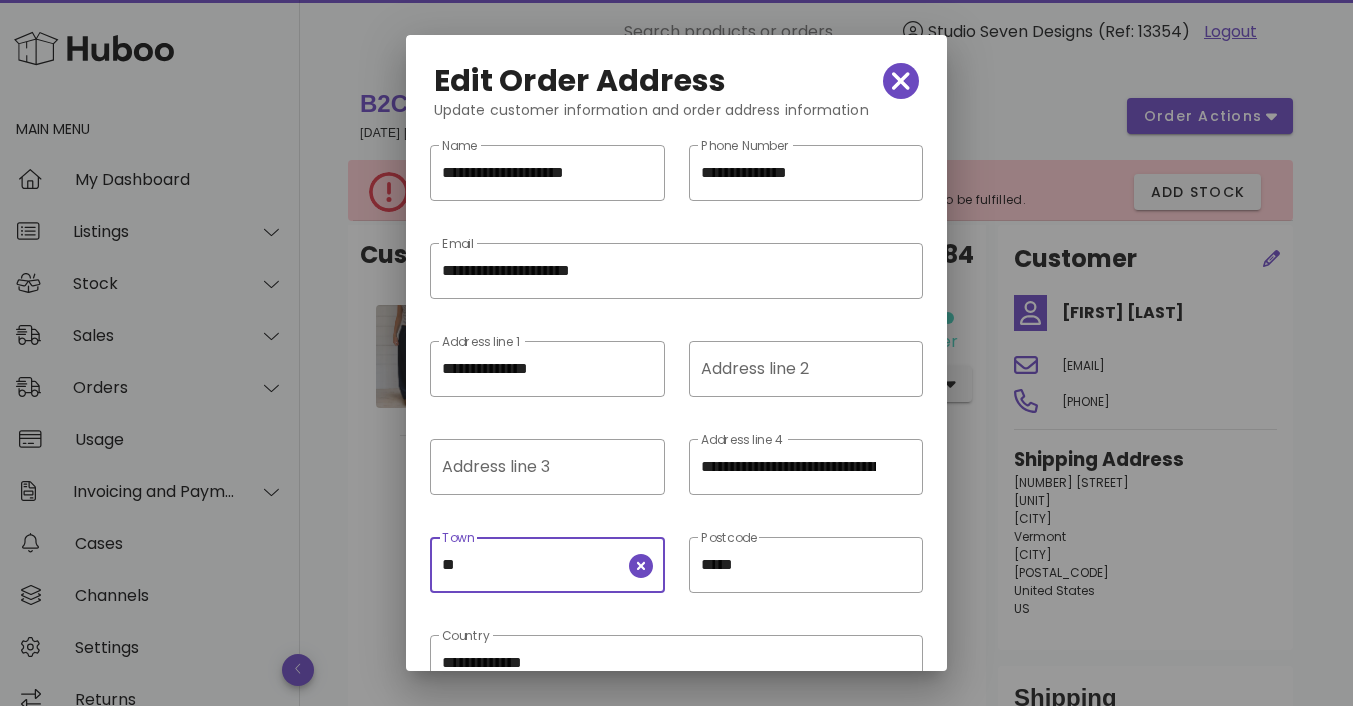 type on "*" 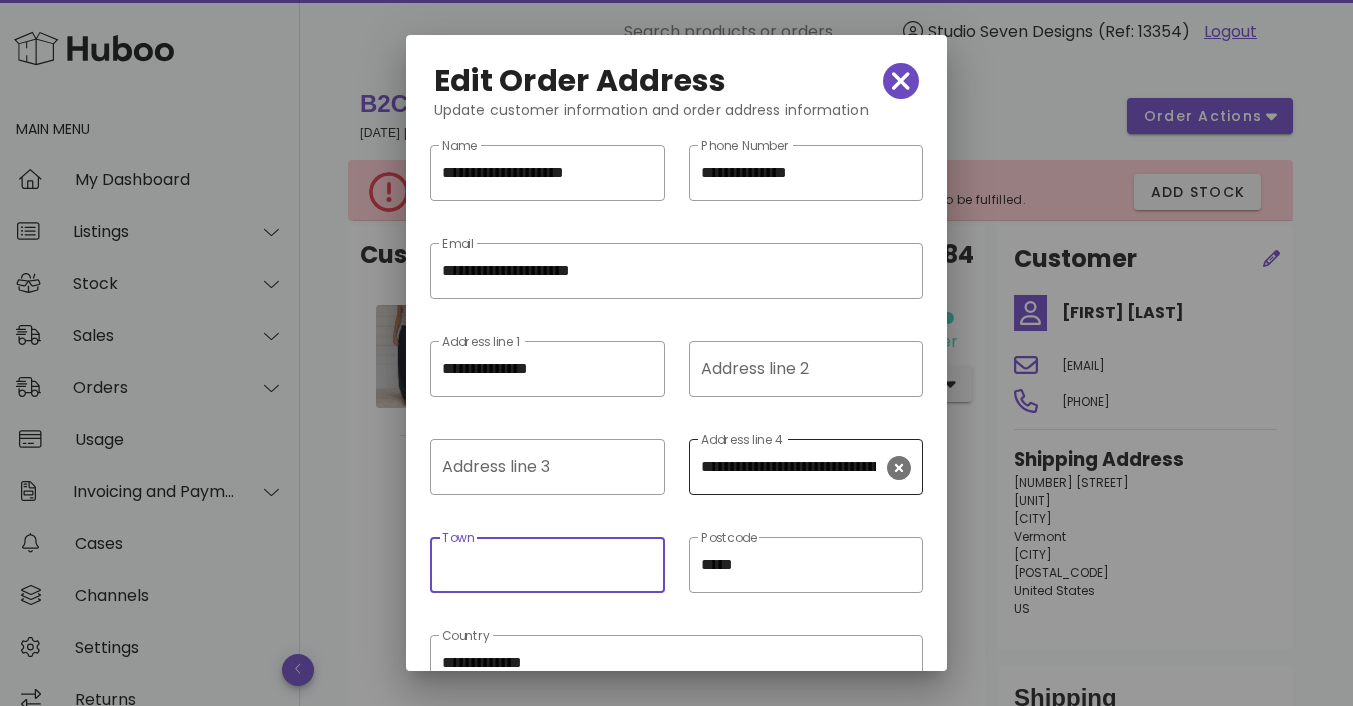 type 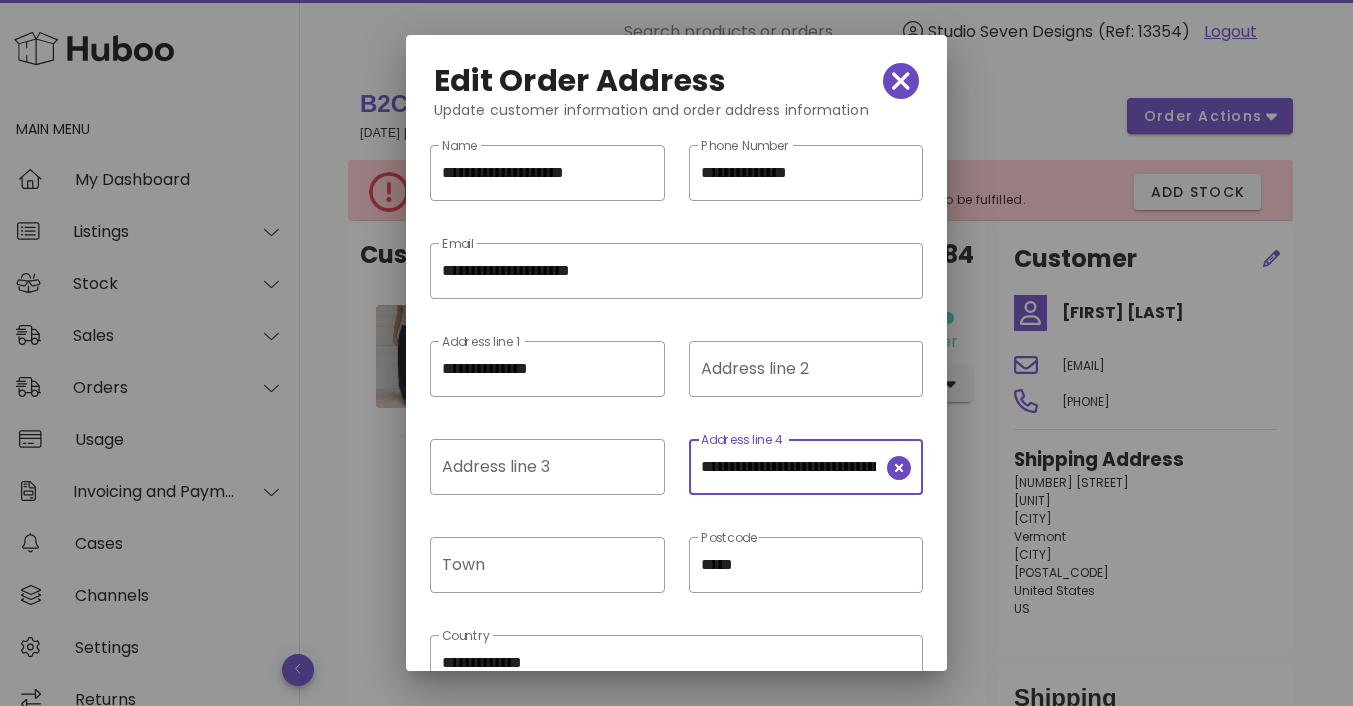 click on "**********" at bounding box center [788, 467] 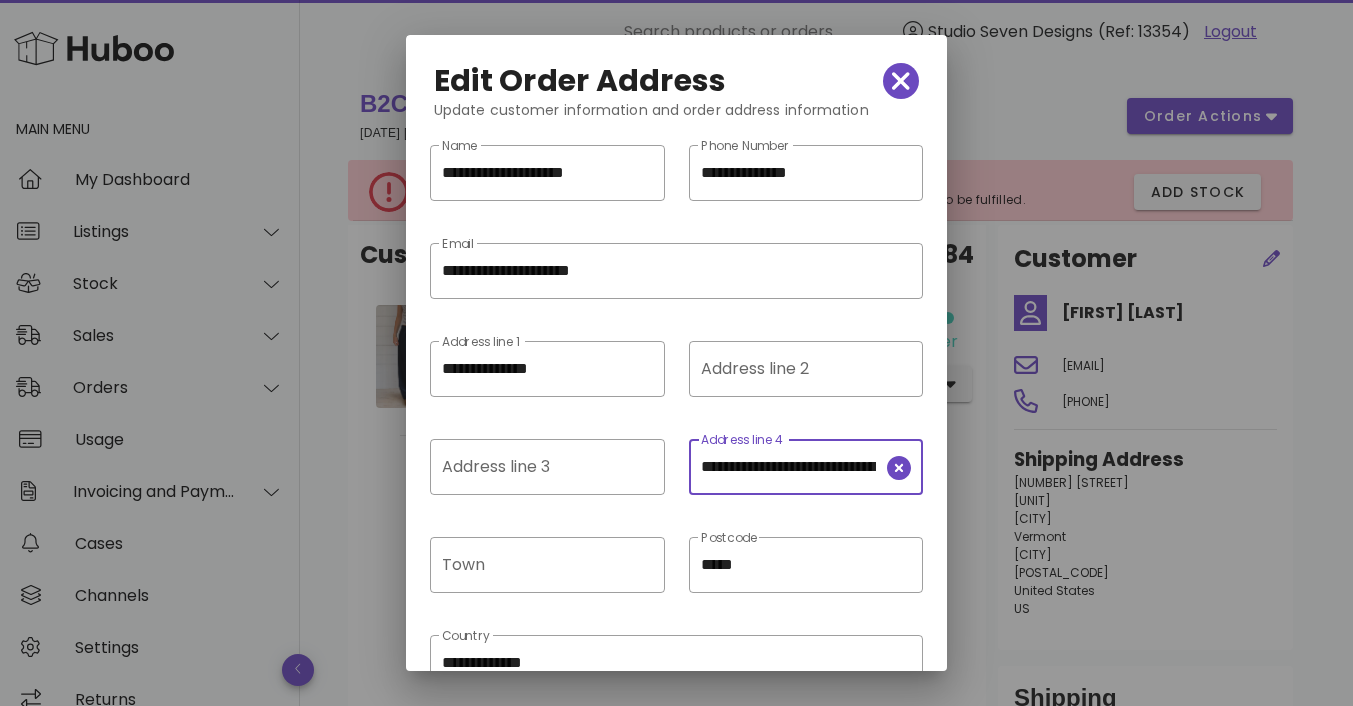 scroll, scrollTop: 0, scrollLeft: 0, axis: both 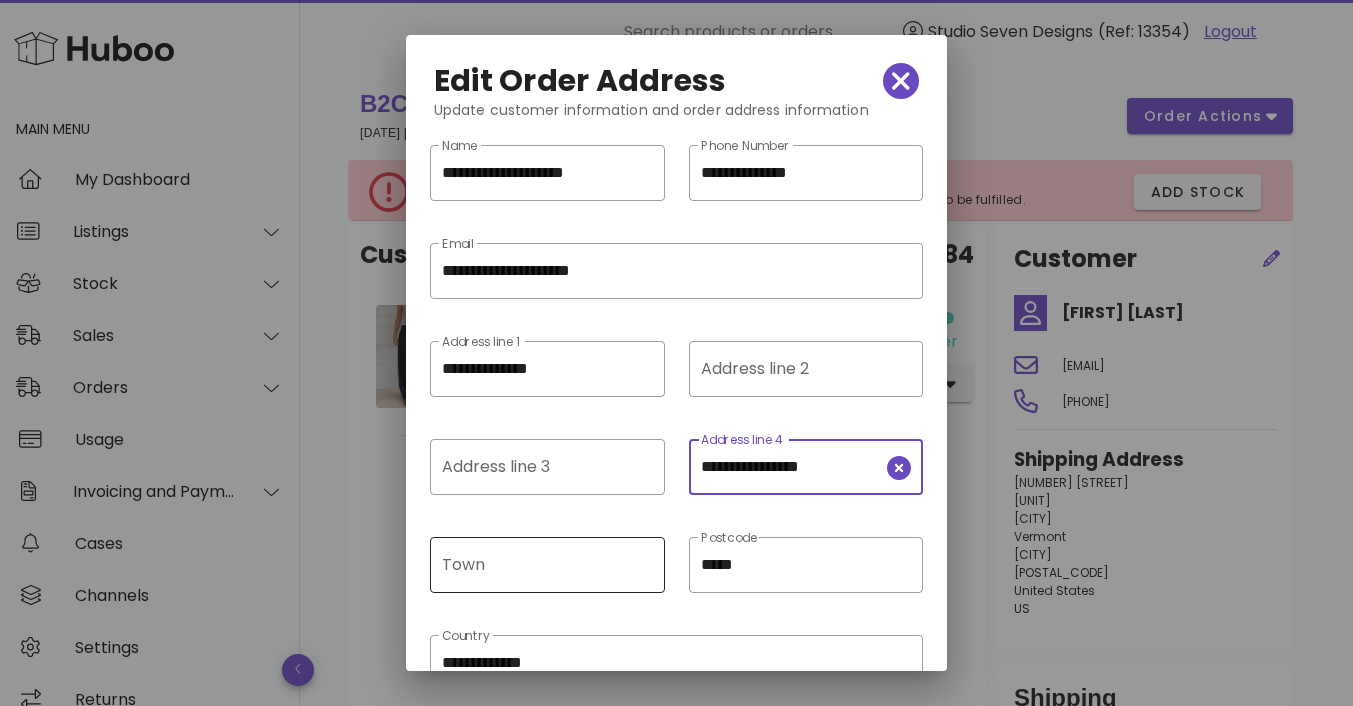 type on "**********" 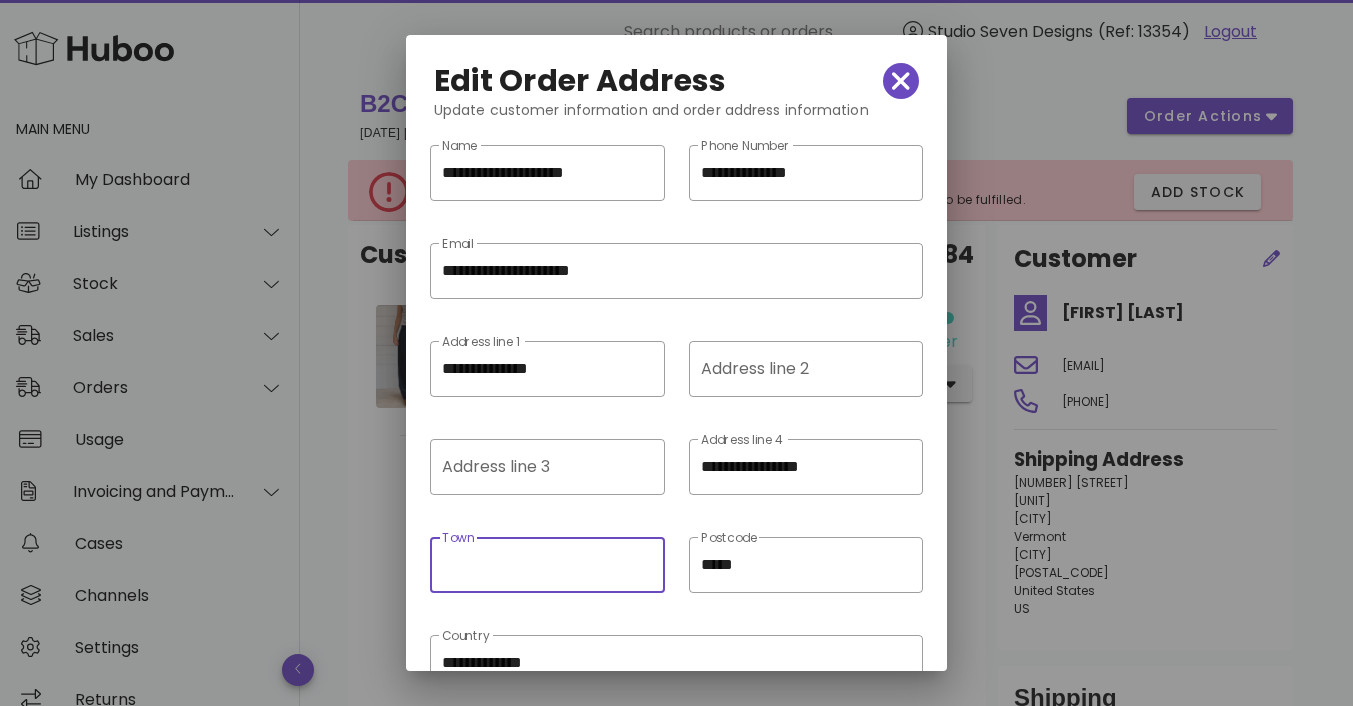 click on "Town" at bounding box center (545, 565) 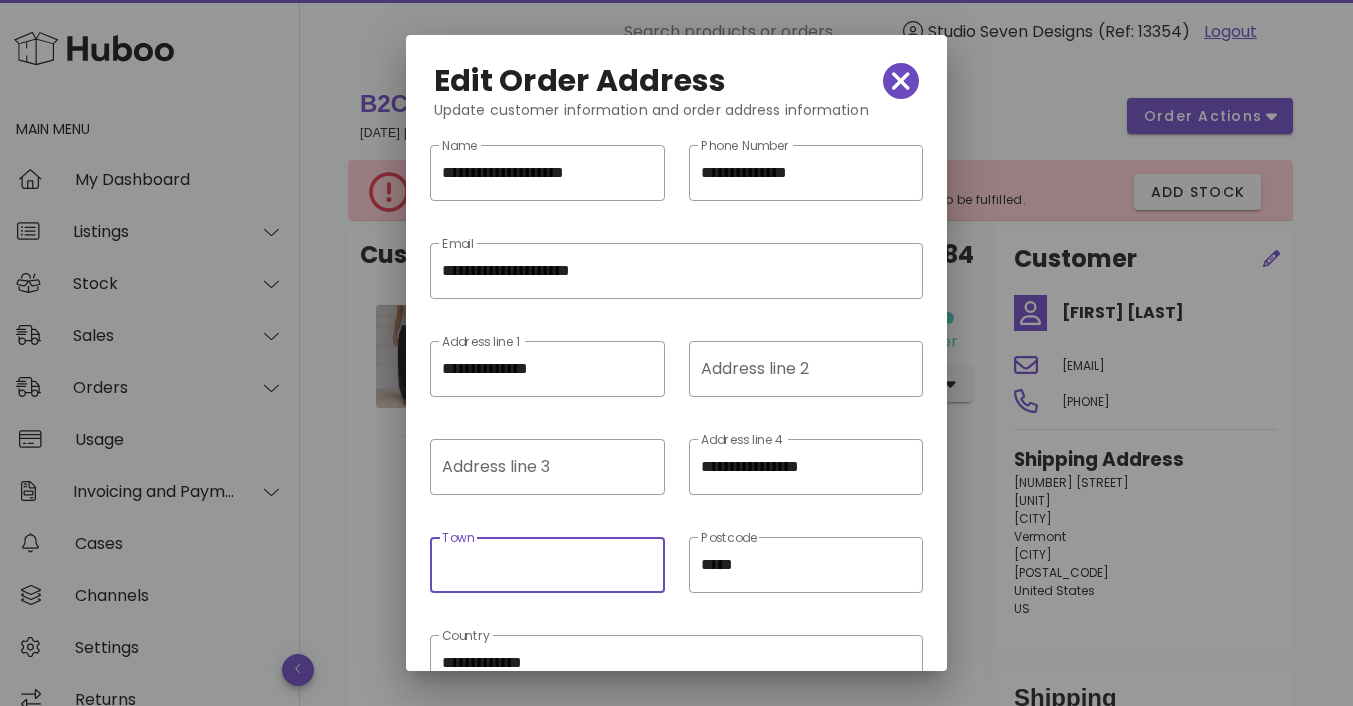 paste on "**********" 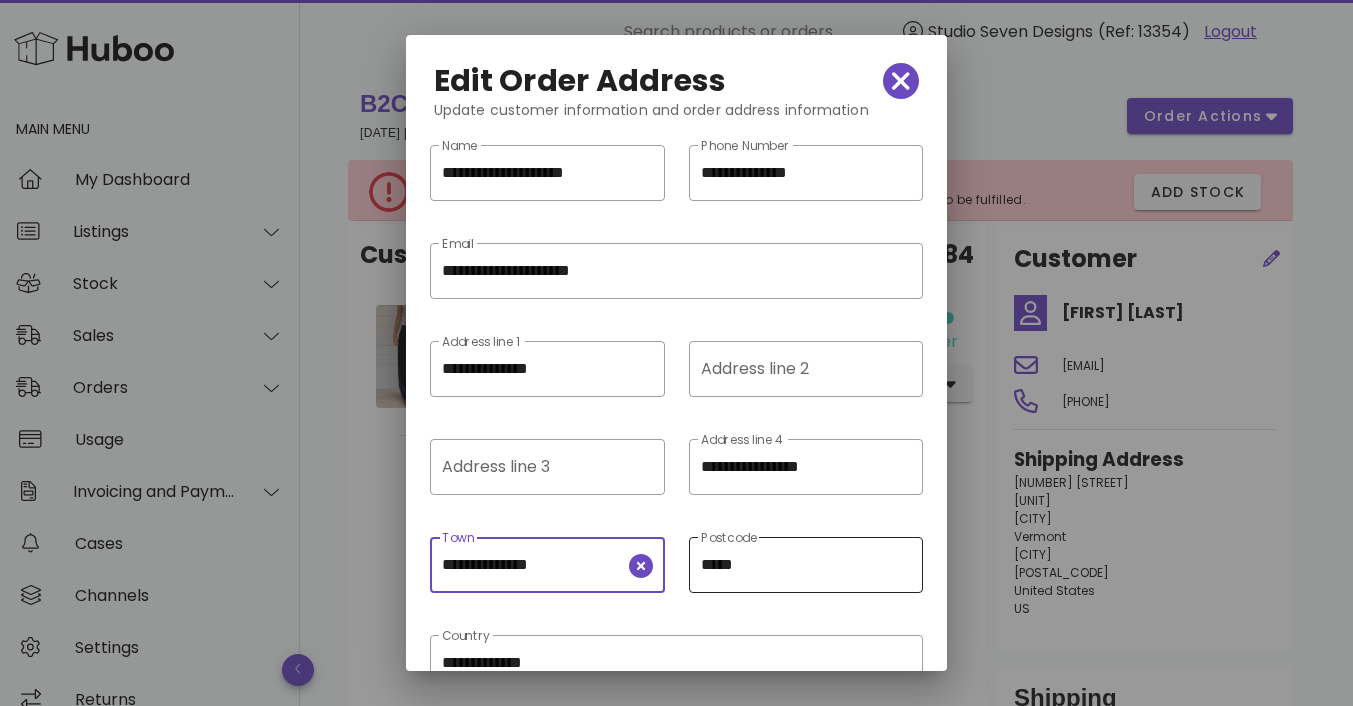 type on "**********" 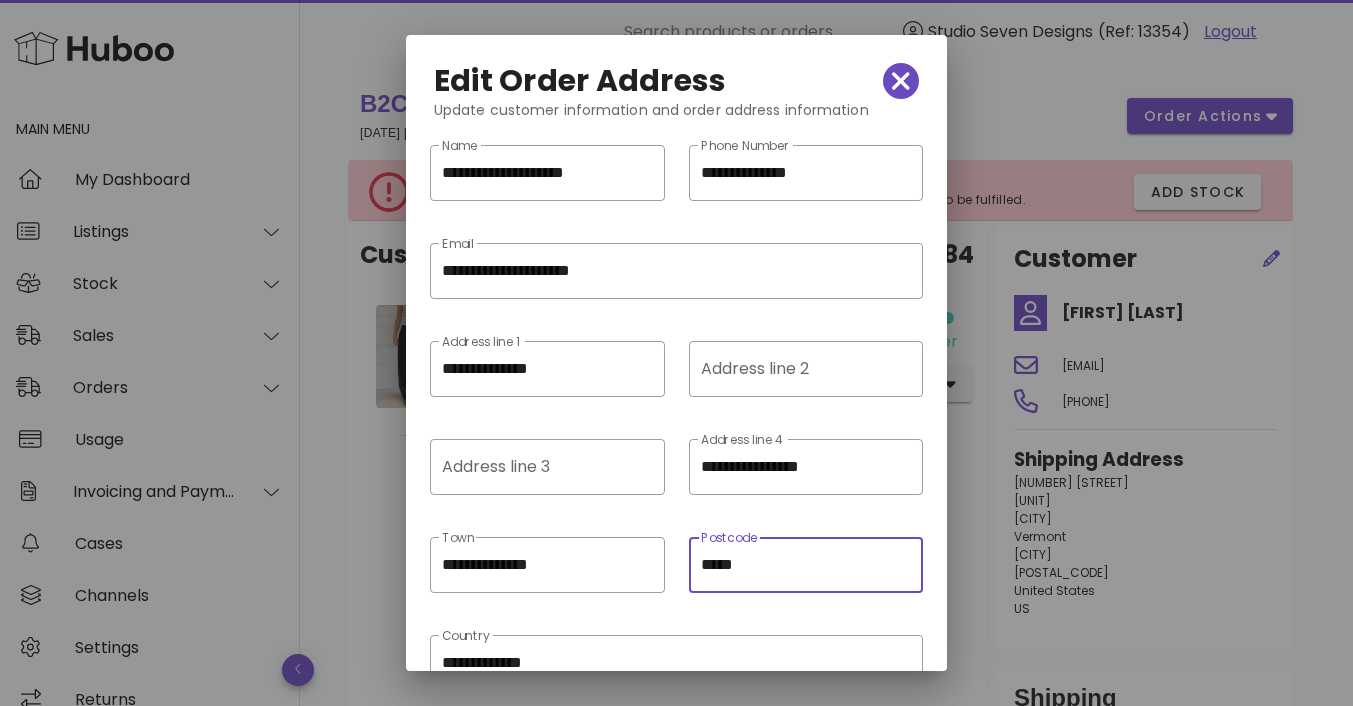 click on "*****" at bounding box center (806, 565) 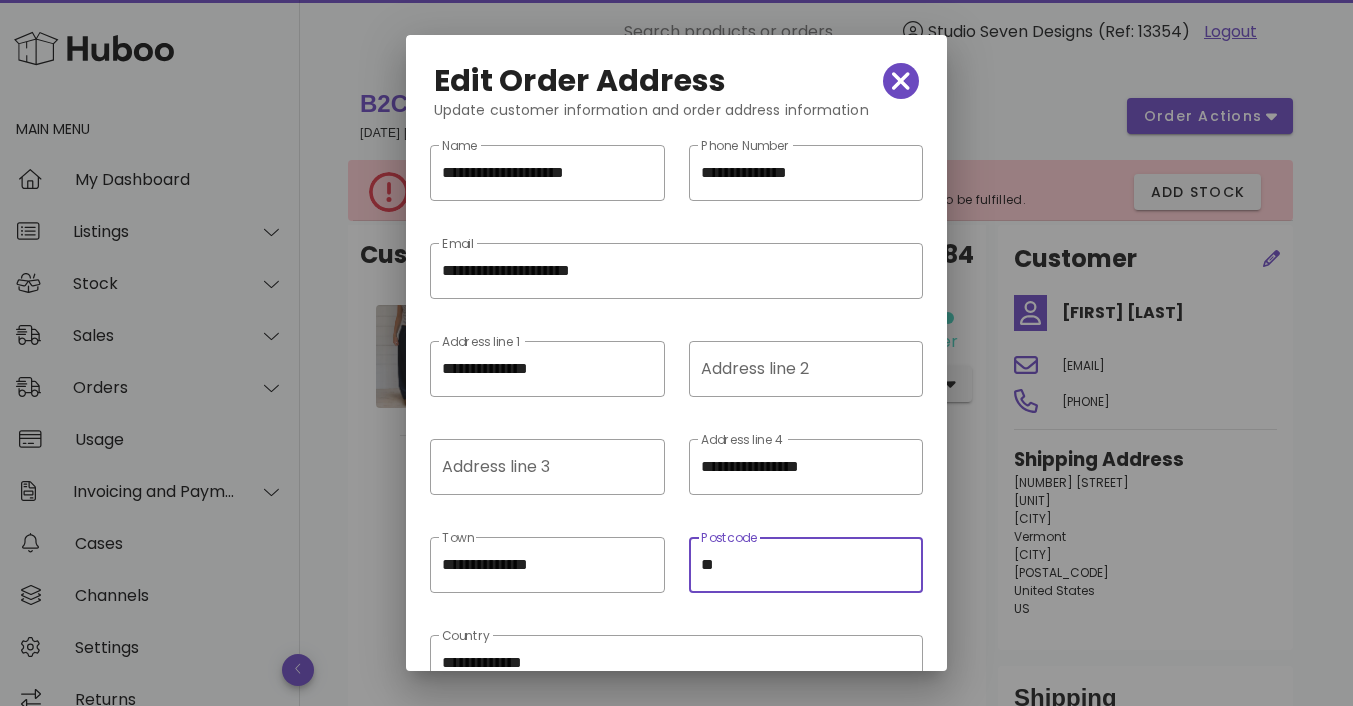 type on "*" 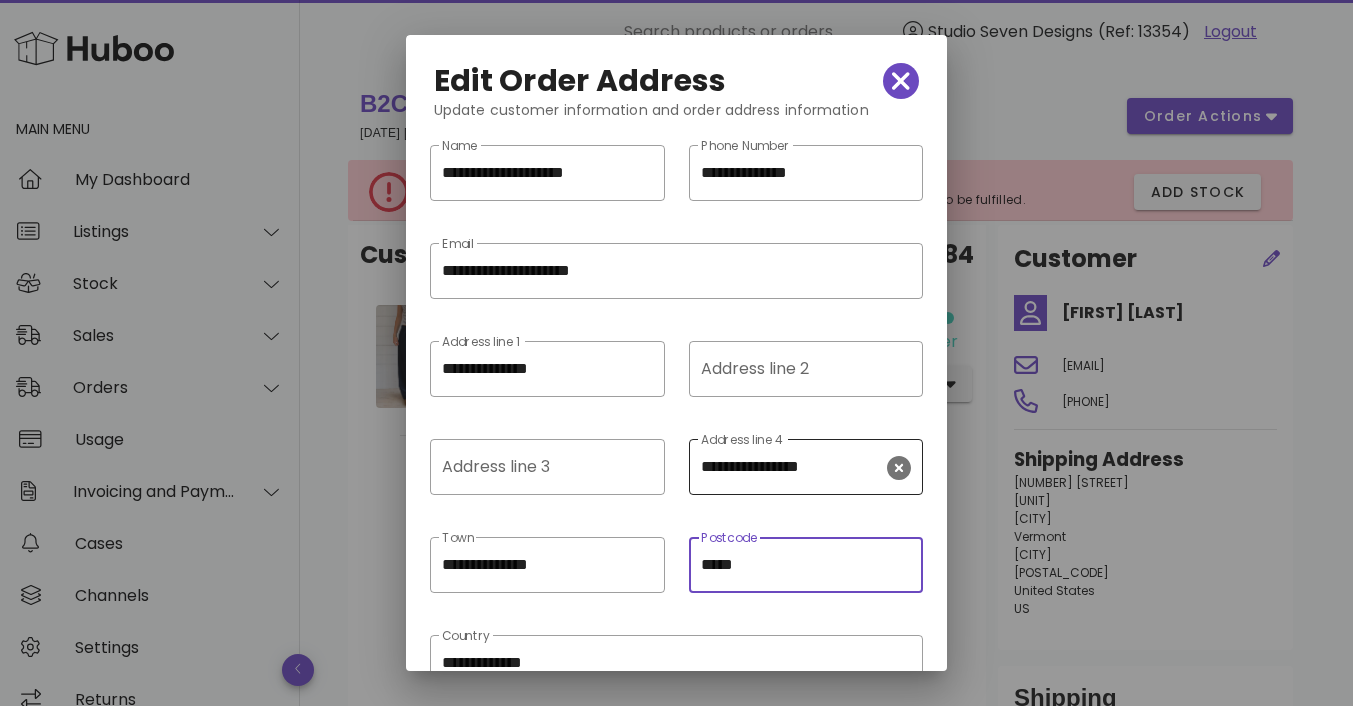 type on "*****" 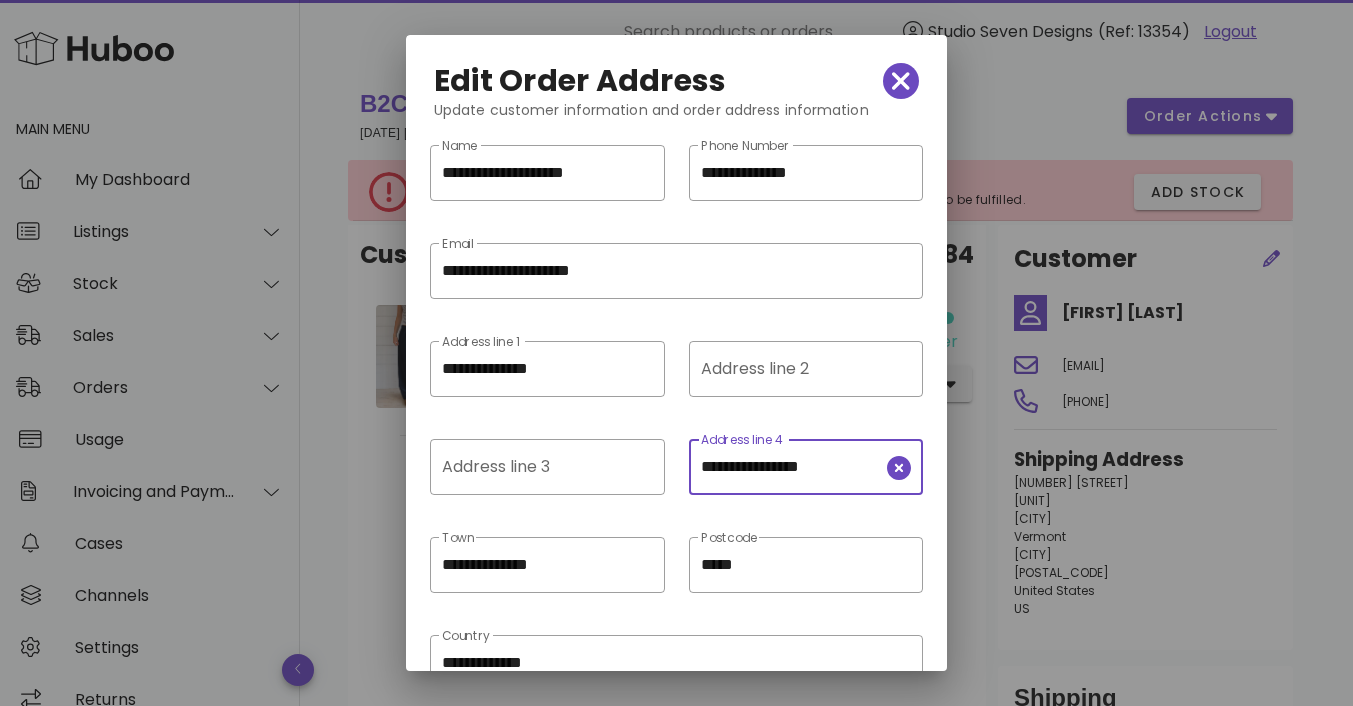 click on "**********" at bounding box center (788, 467) 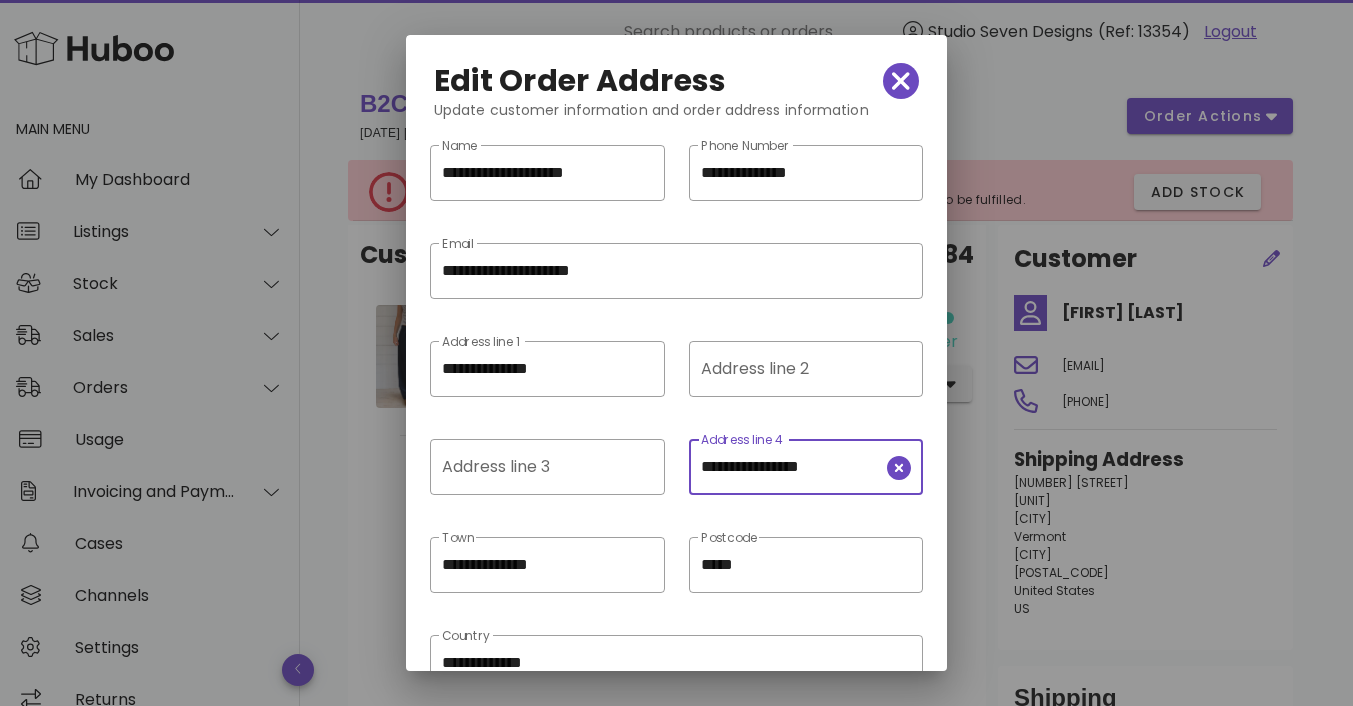 click on "**********" at bounding box center [788, 467] 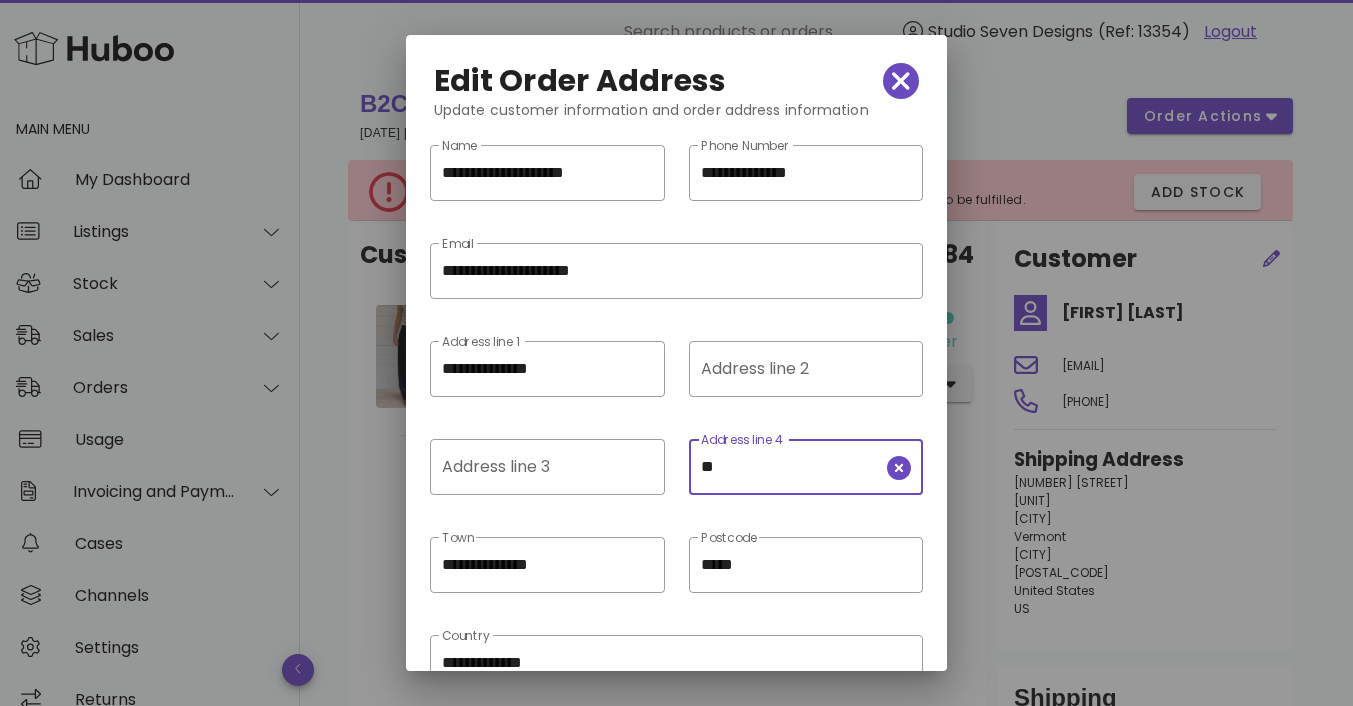 type on "*" 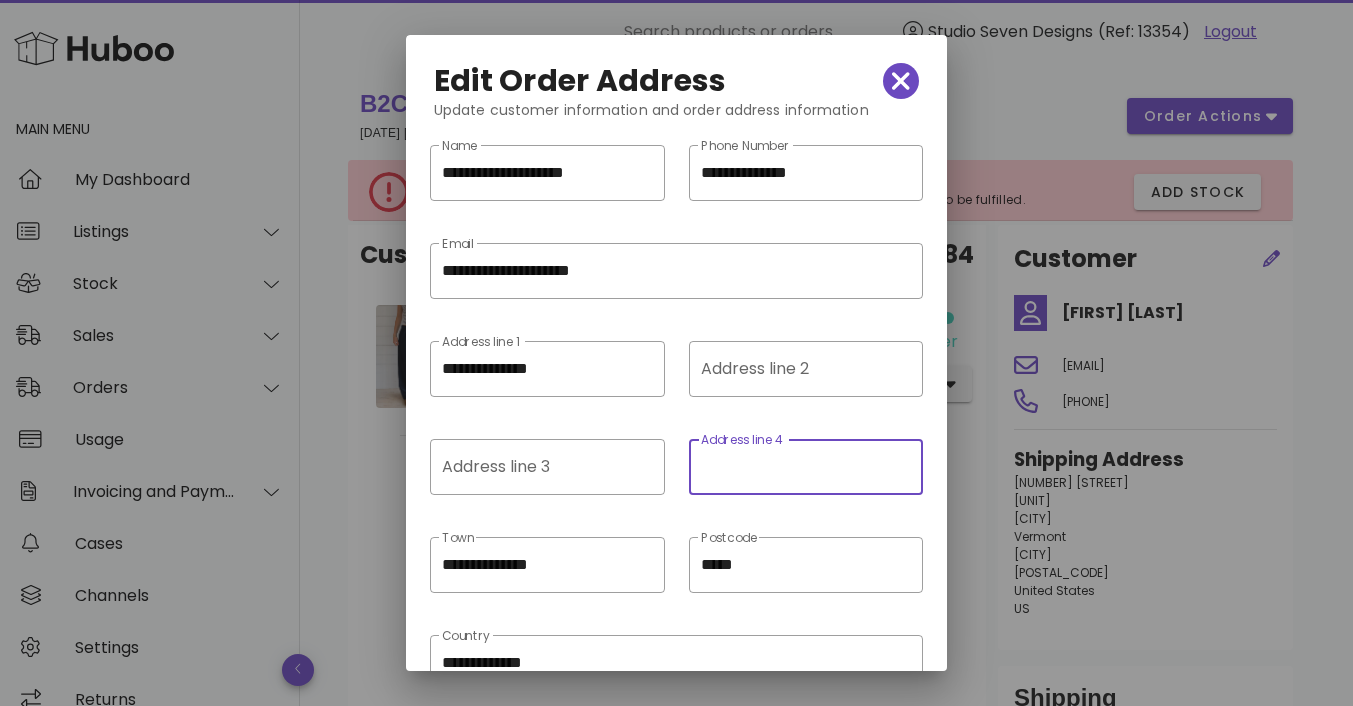 scroll, scrollTop: 118, scrollLeft: 0, axis: vertical 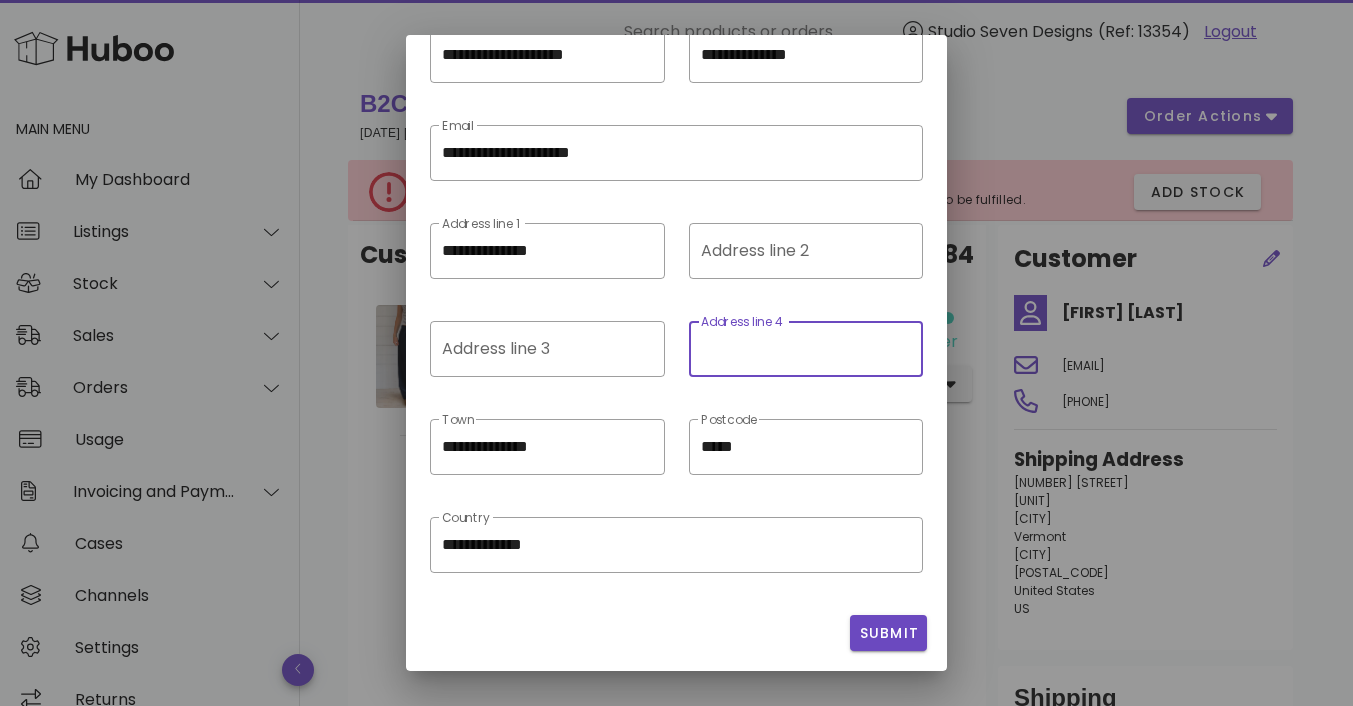 click on "Address line 4" at bounding box center (800, 349) 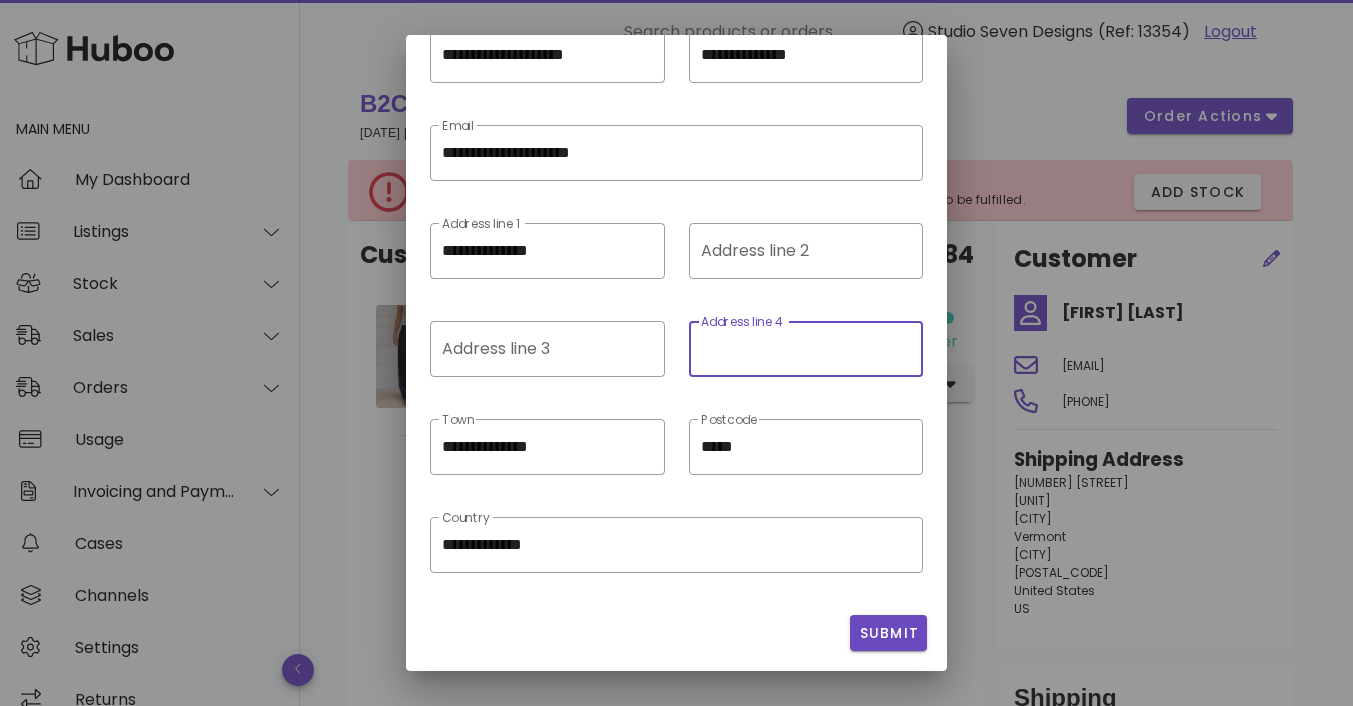 paste on "**********" 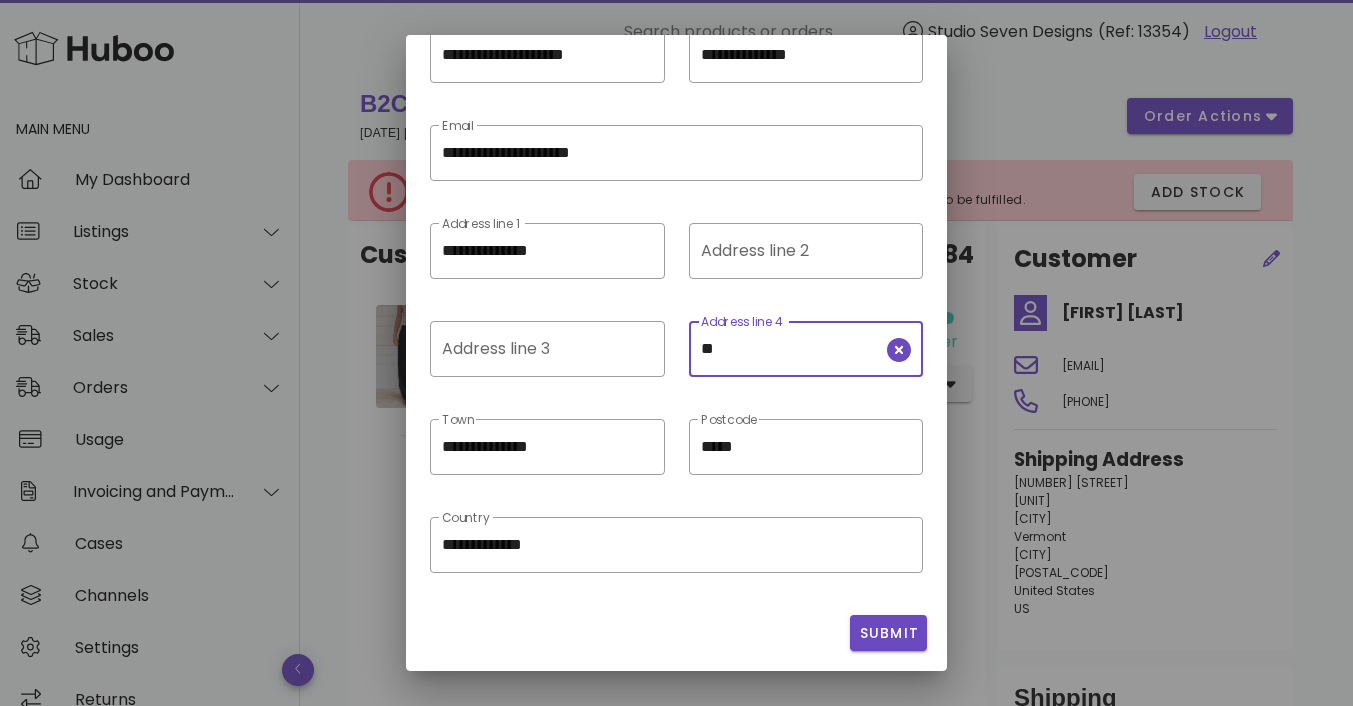 type on "*" 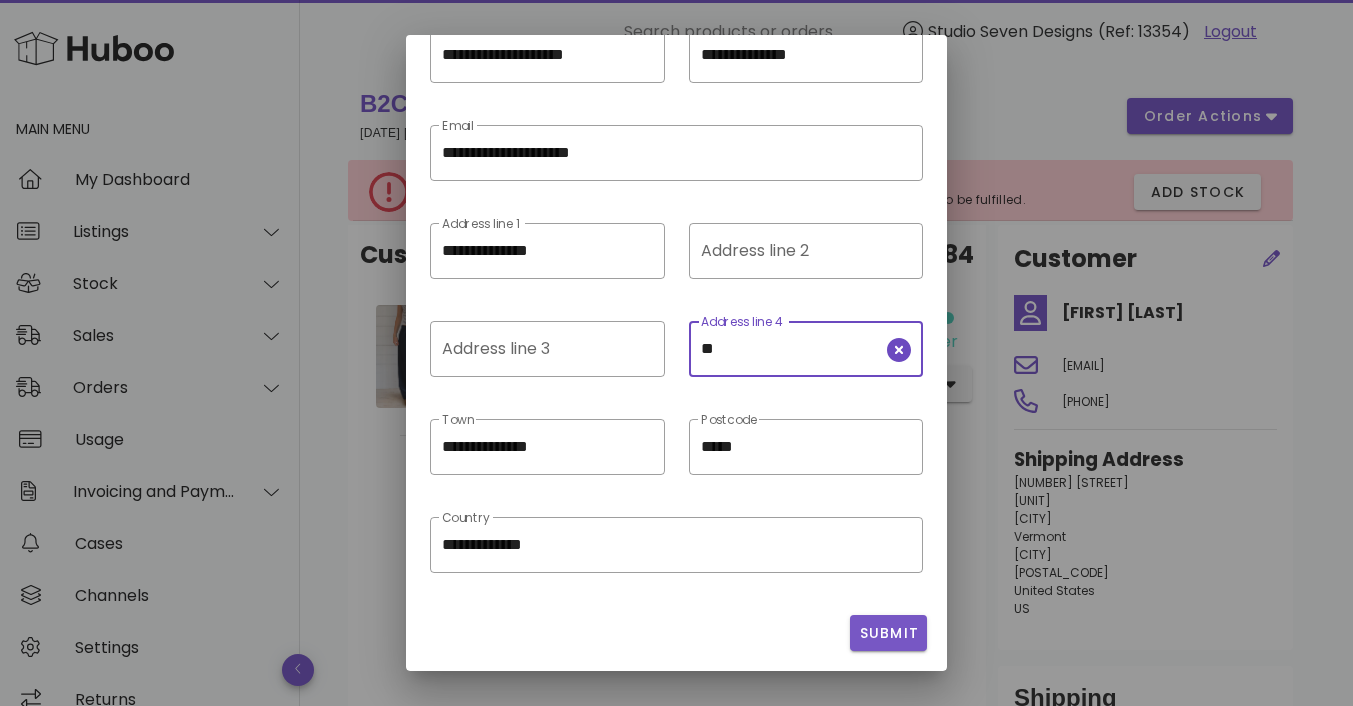 type on "**" 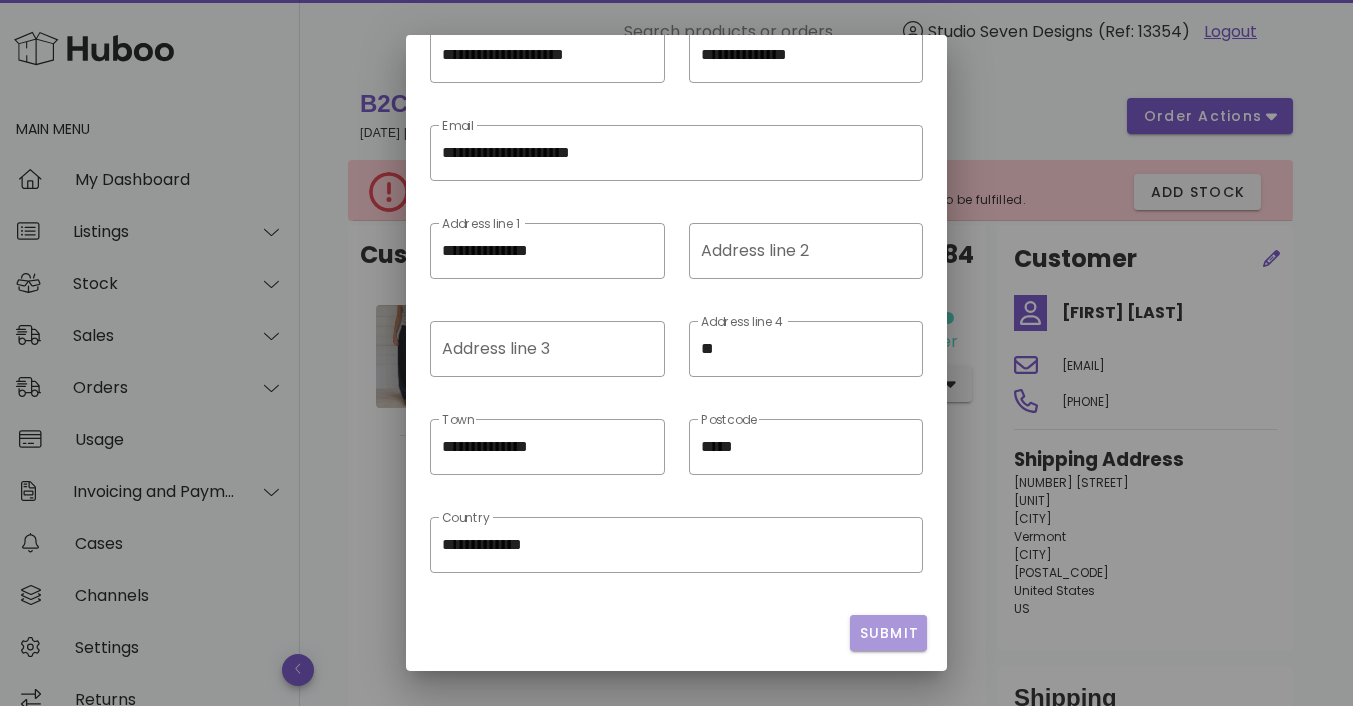 click on "Submit" at bounding box center [888, 633] 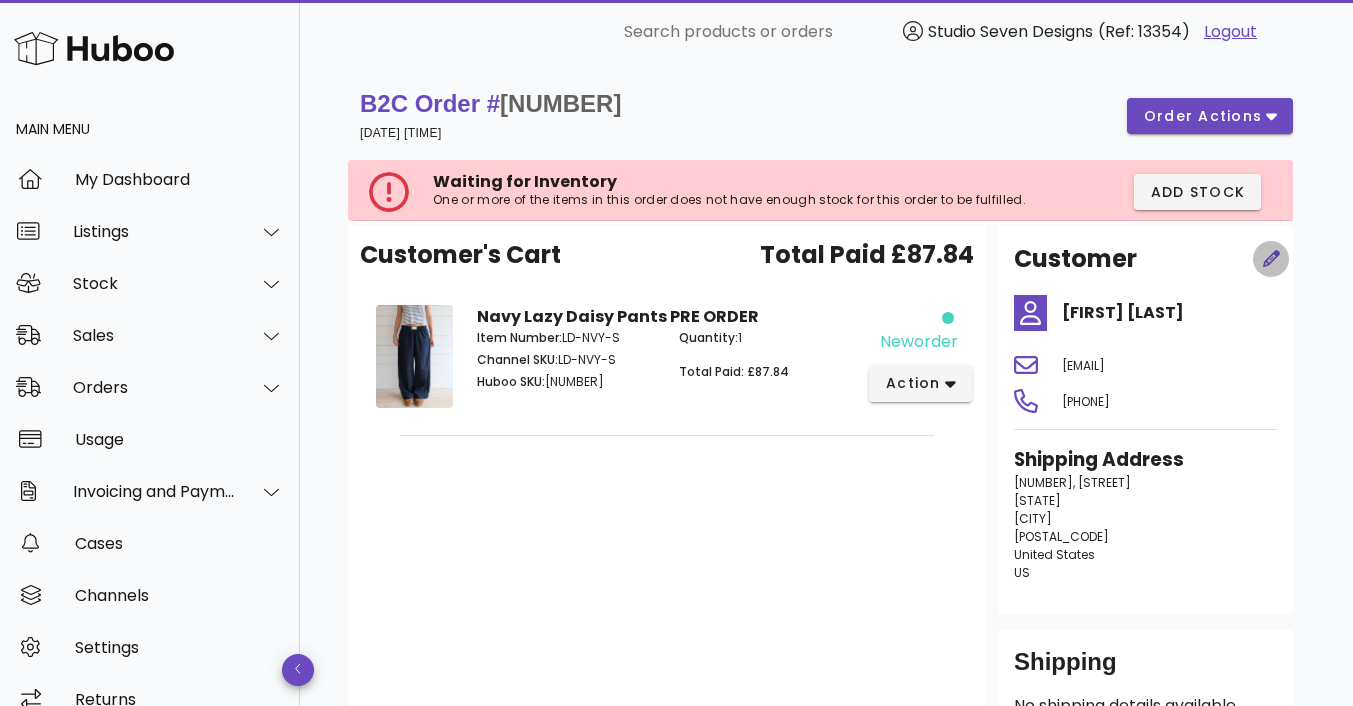 click 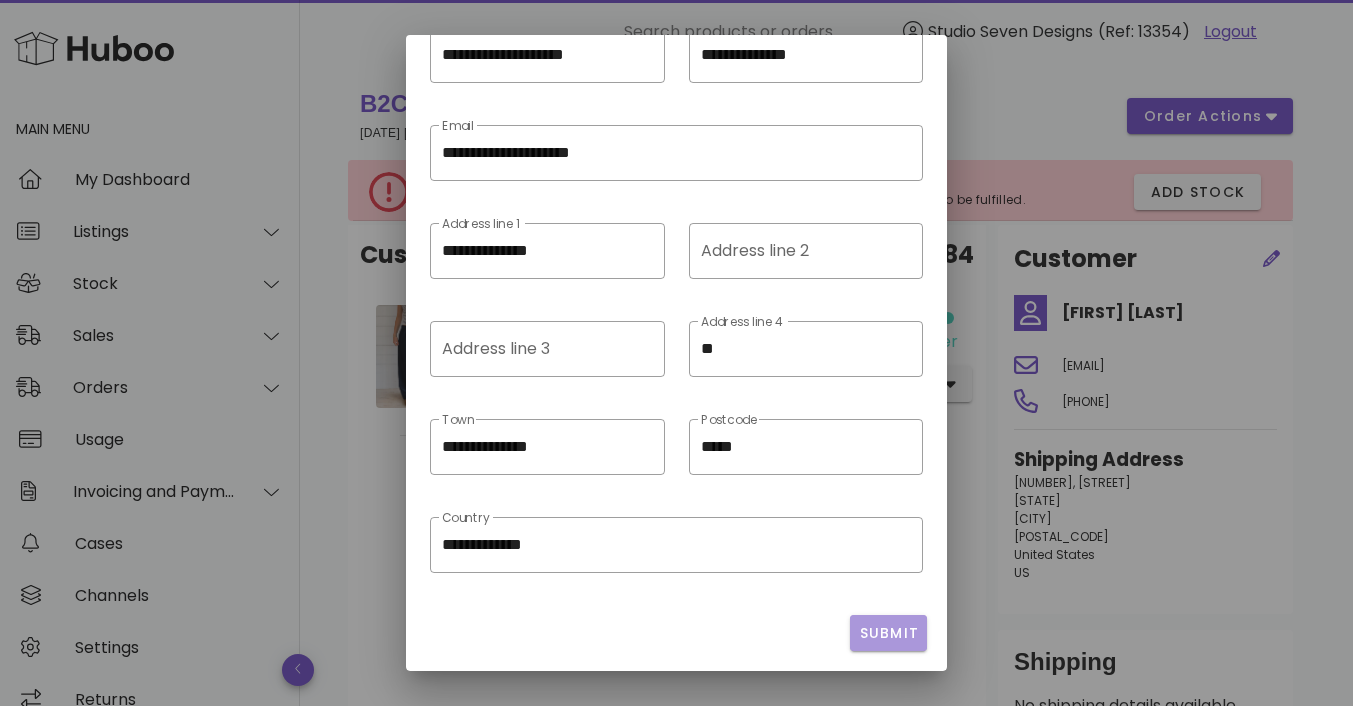 click on "Submit" at bounding box center [888, 633] 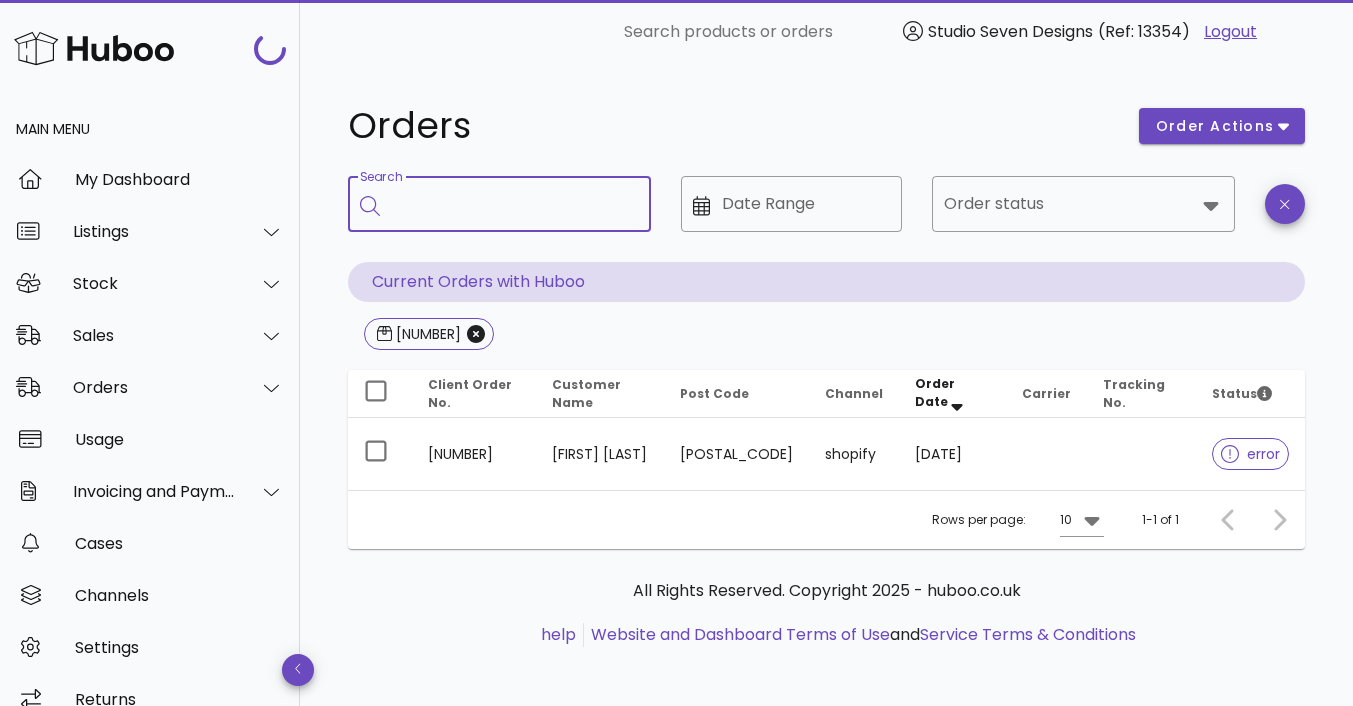 click on "Search" at bounding box center (513, 204) 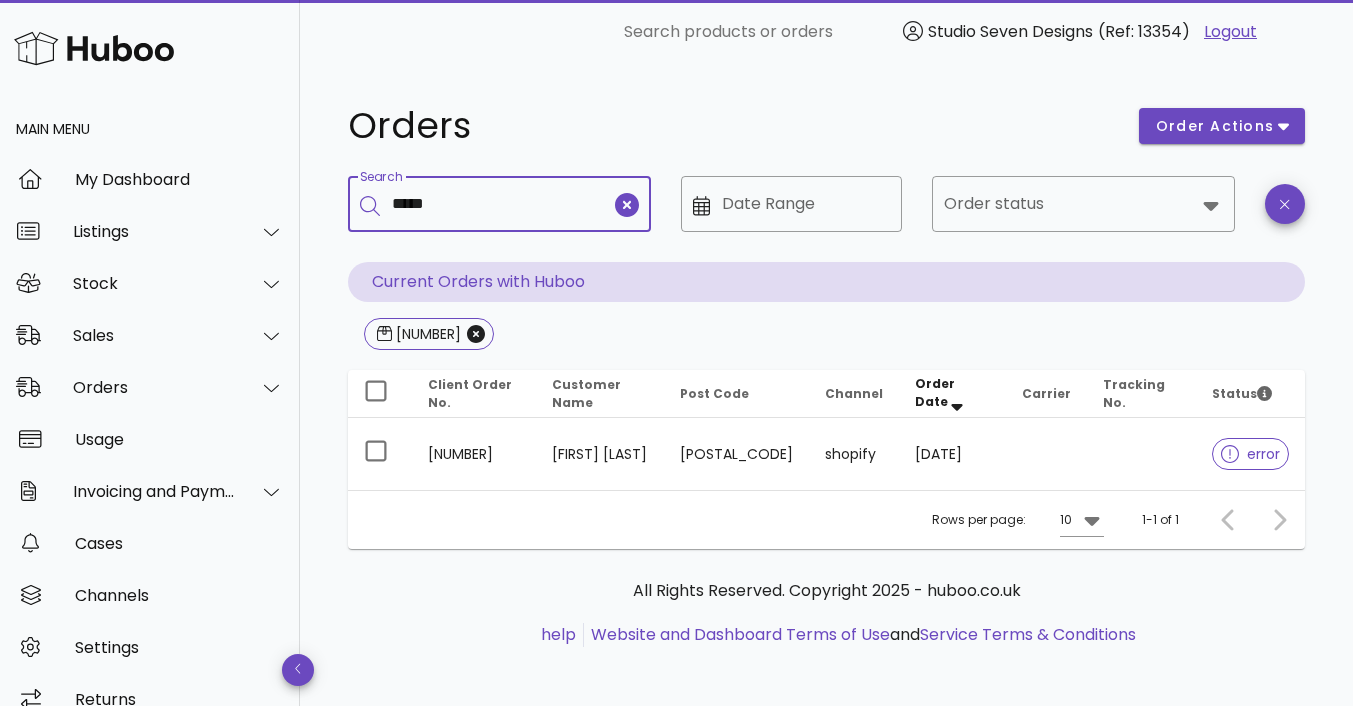 type on "*****" 